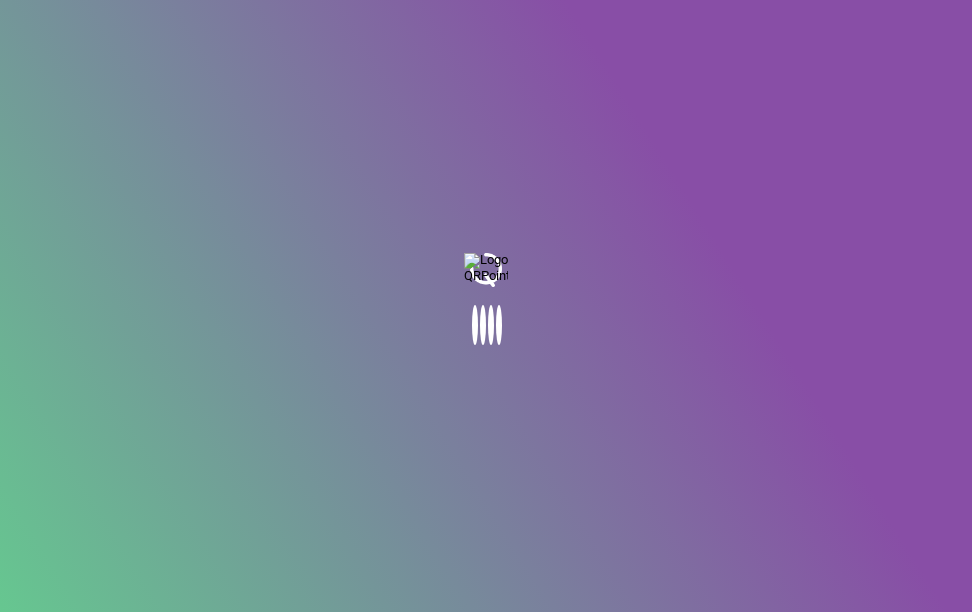 scroll, scrollTop: 0, scrollLeft: 0, axis: both 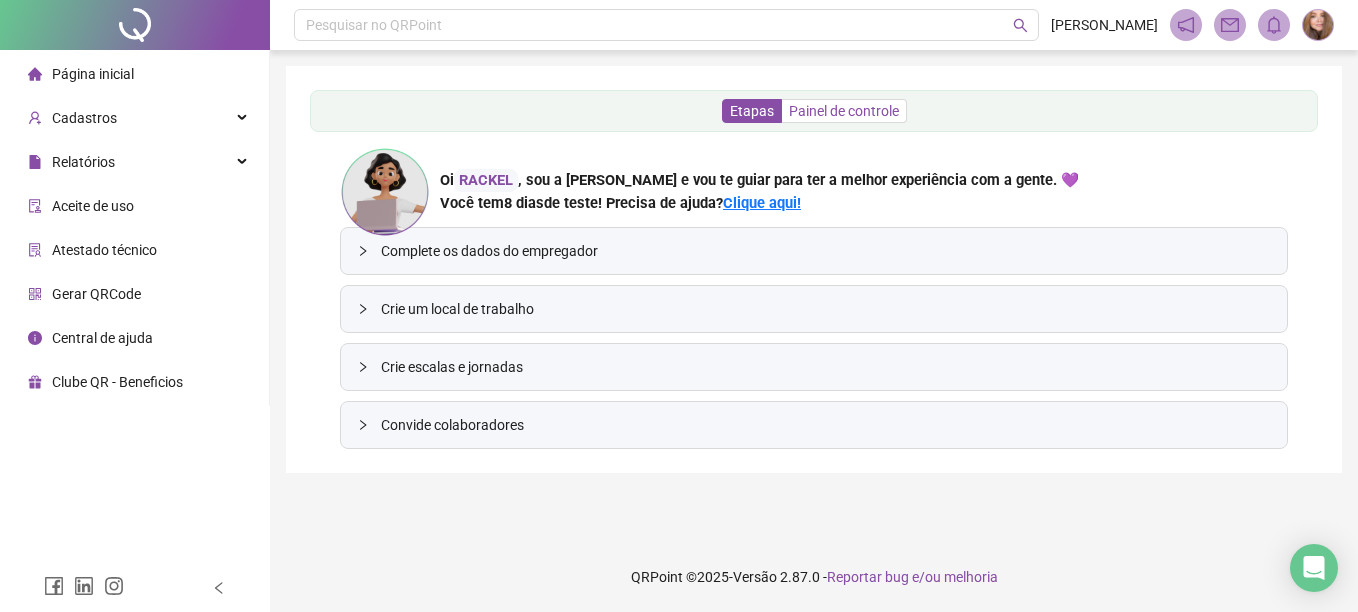 click on "Painel de controle" at bounding box center (844, 111) 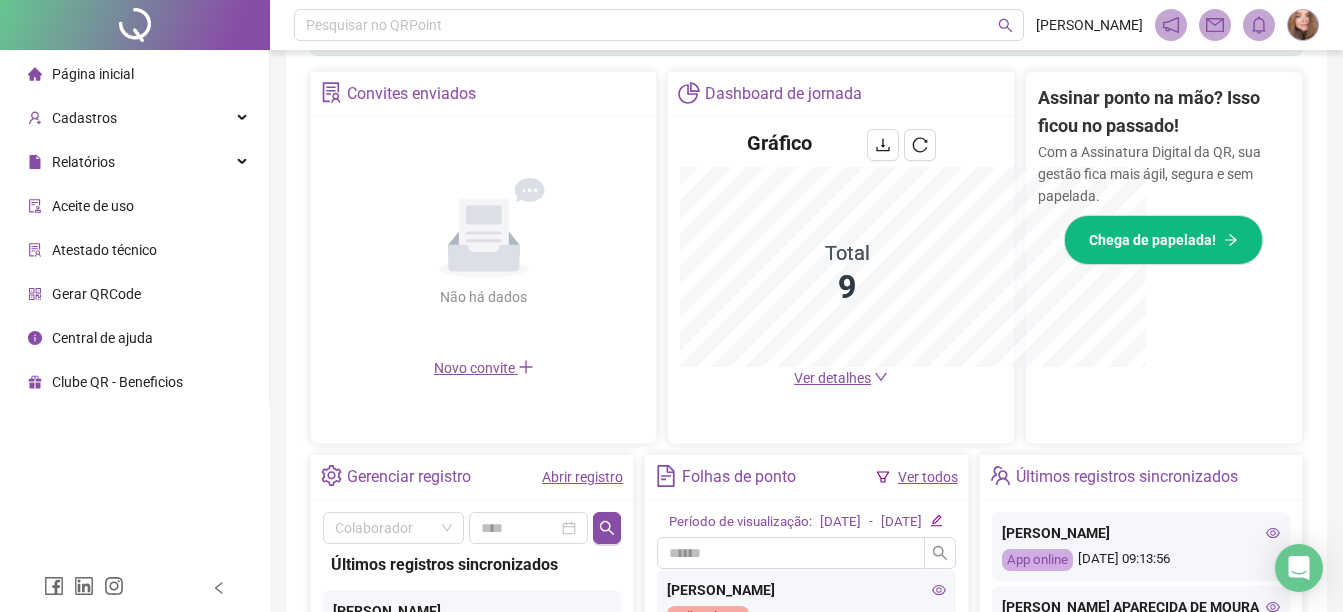 scroll, scrollTop: 666, scrollLeft: 0, axis: vertical 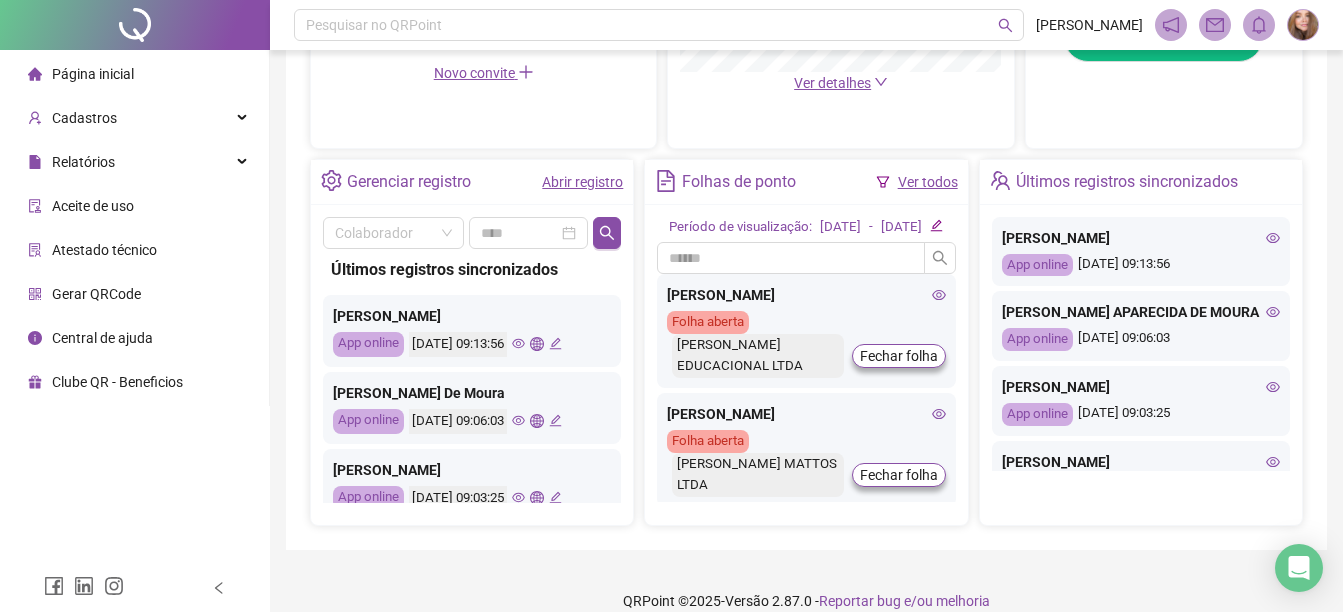 click 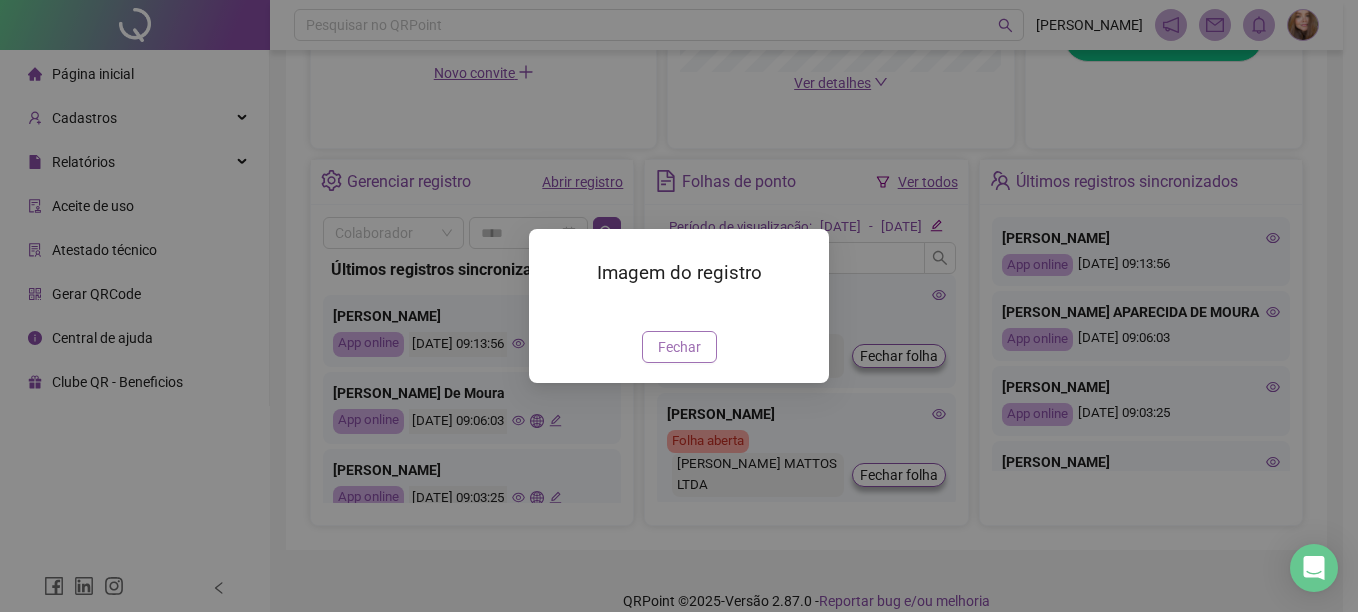 click on "Fechar" at bounding box center [679, 347] 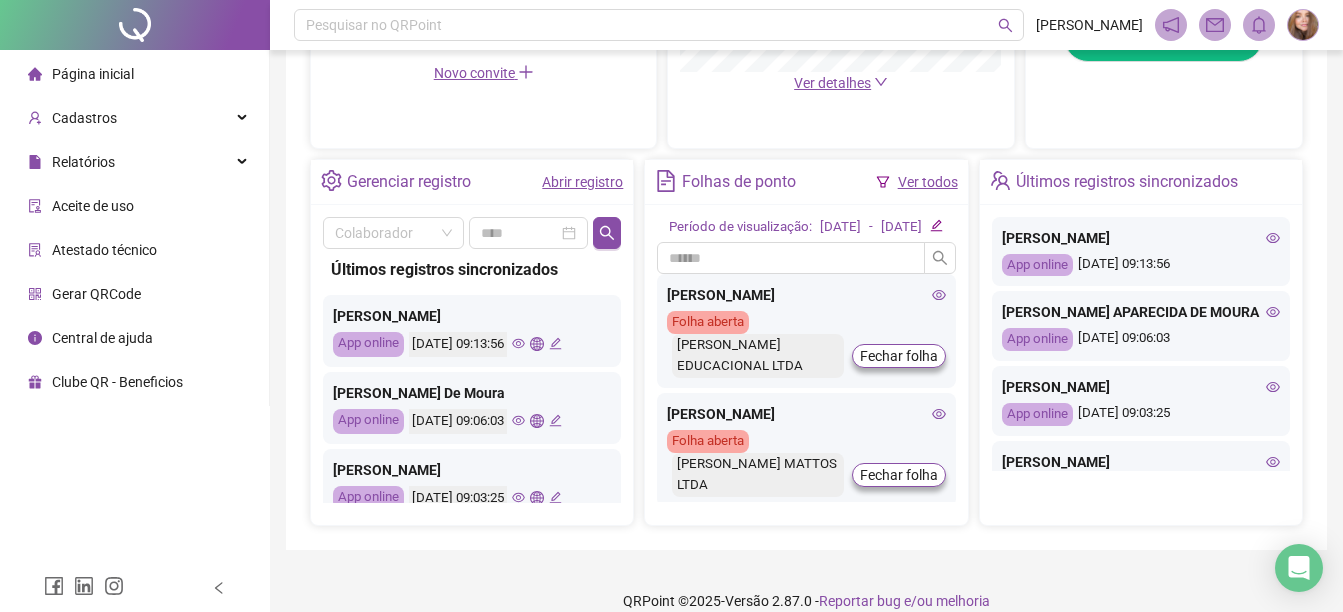 click 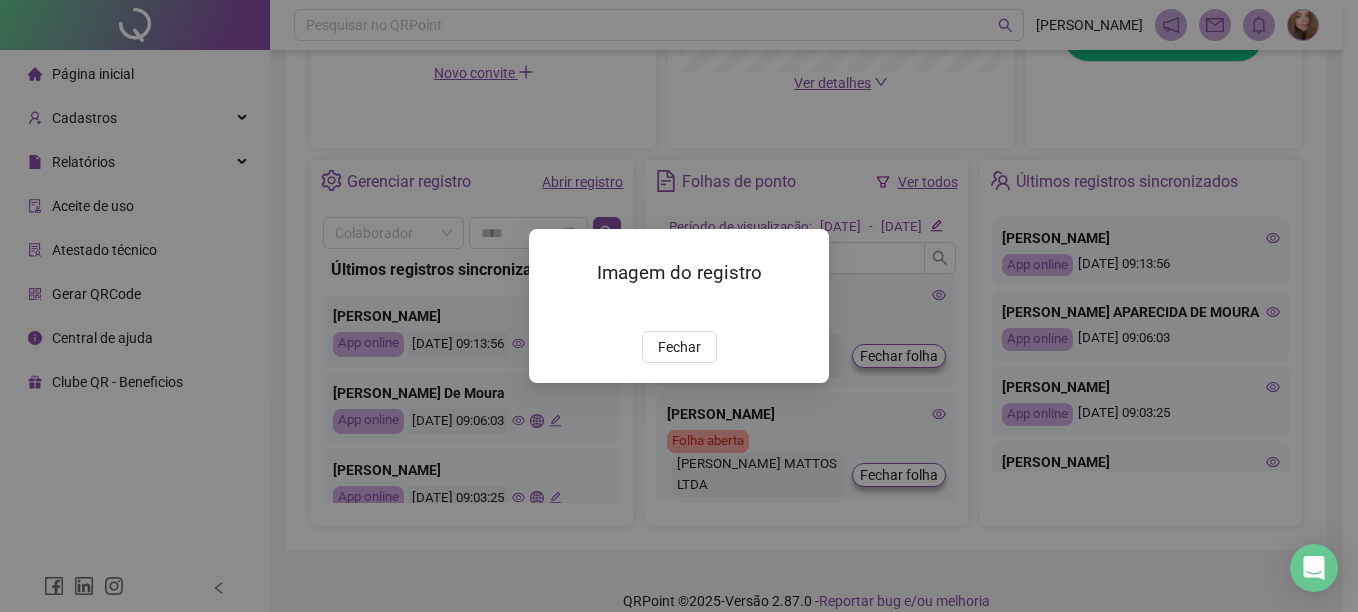 click on "Fechar" at bounding box center (679, 347) 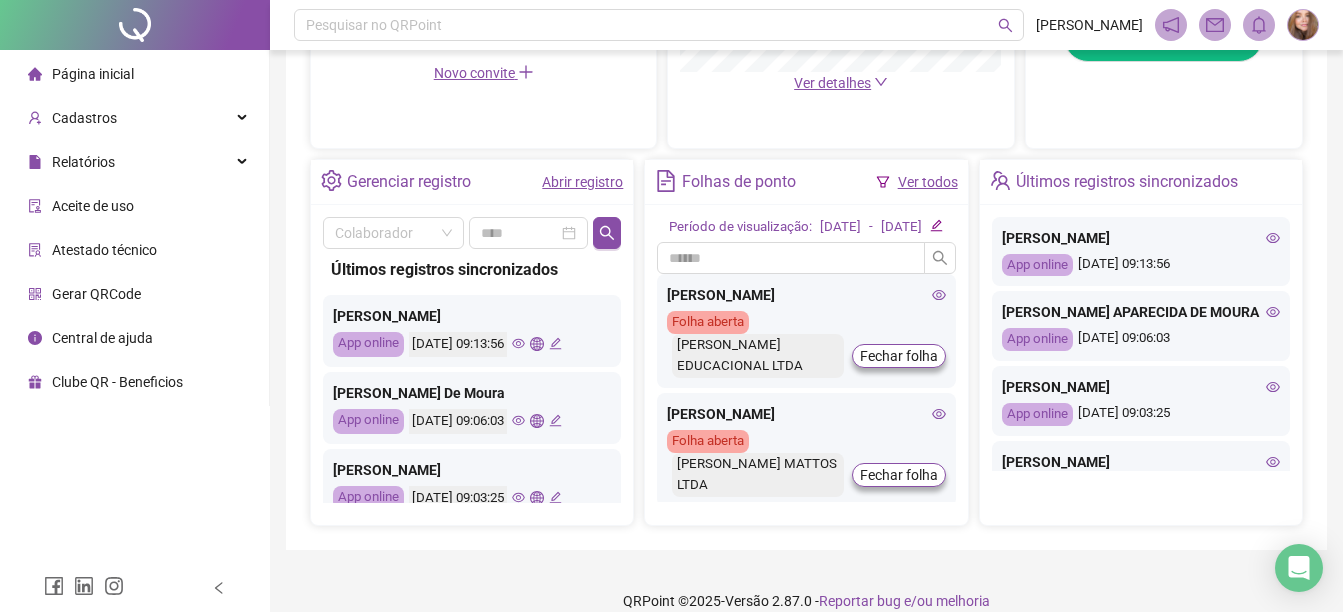 scroll, scrollTop: 40, scrollLeft: 0, axis: vertical 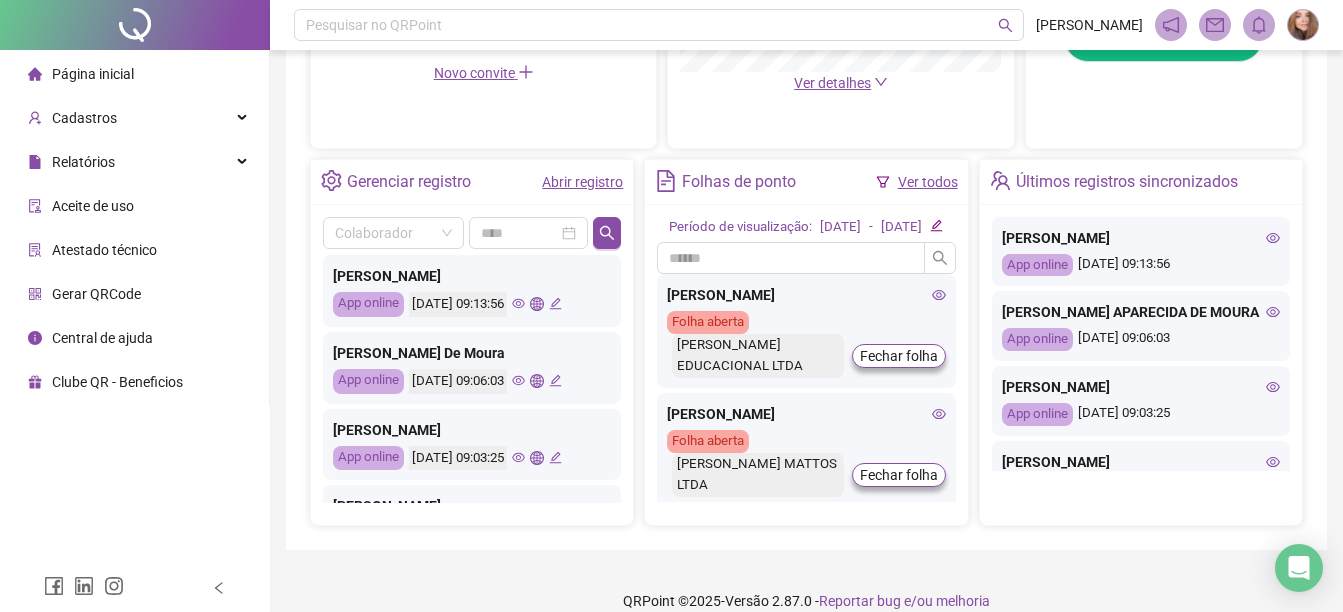 click 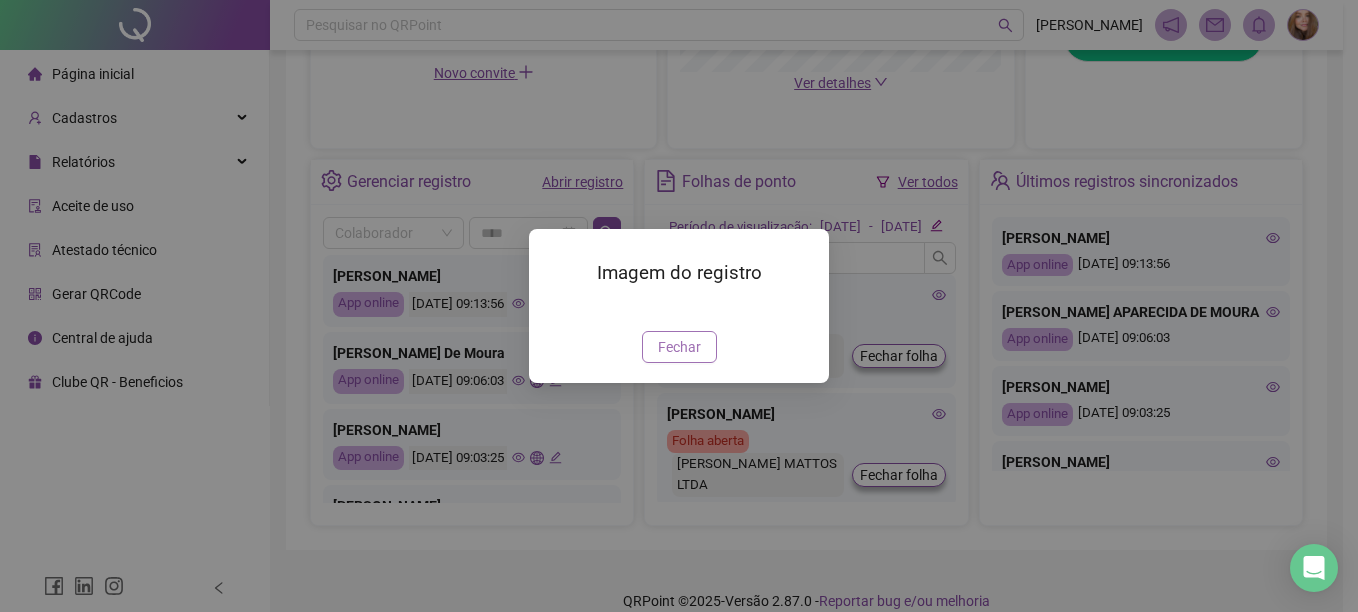 click on "Fechar" at bounding box center (679, 347) 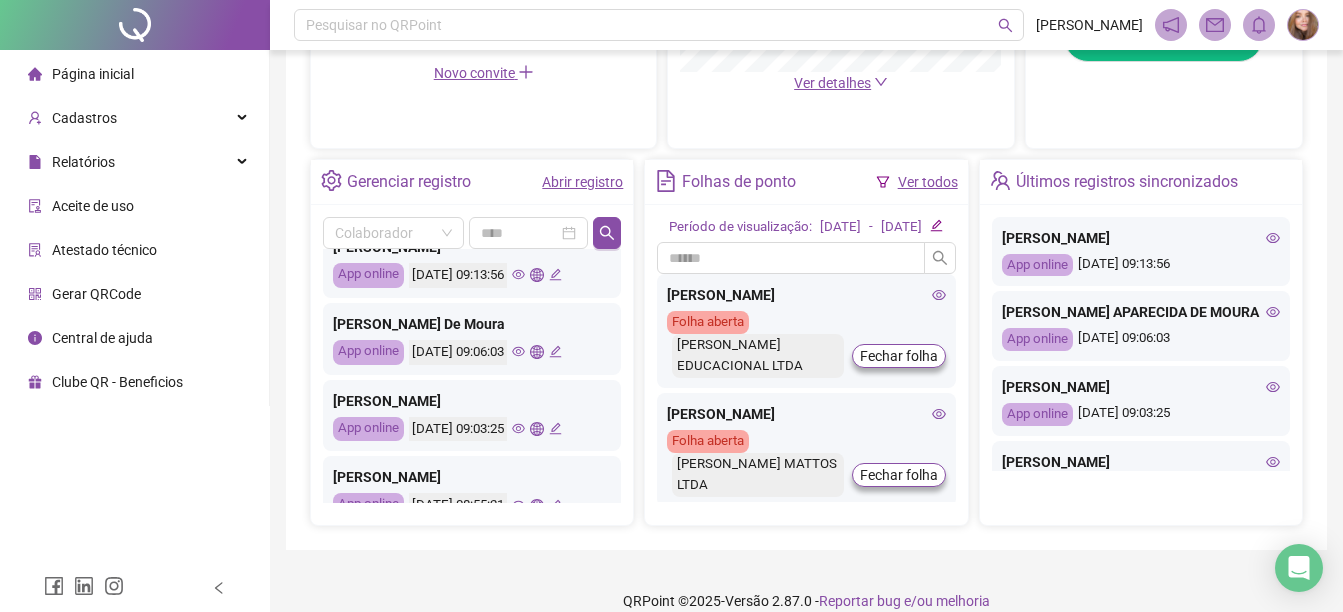 scroll, scrollTop: 80, scrollLeft: 0, axis: vertical 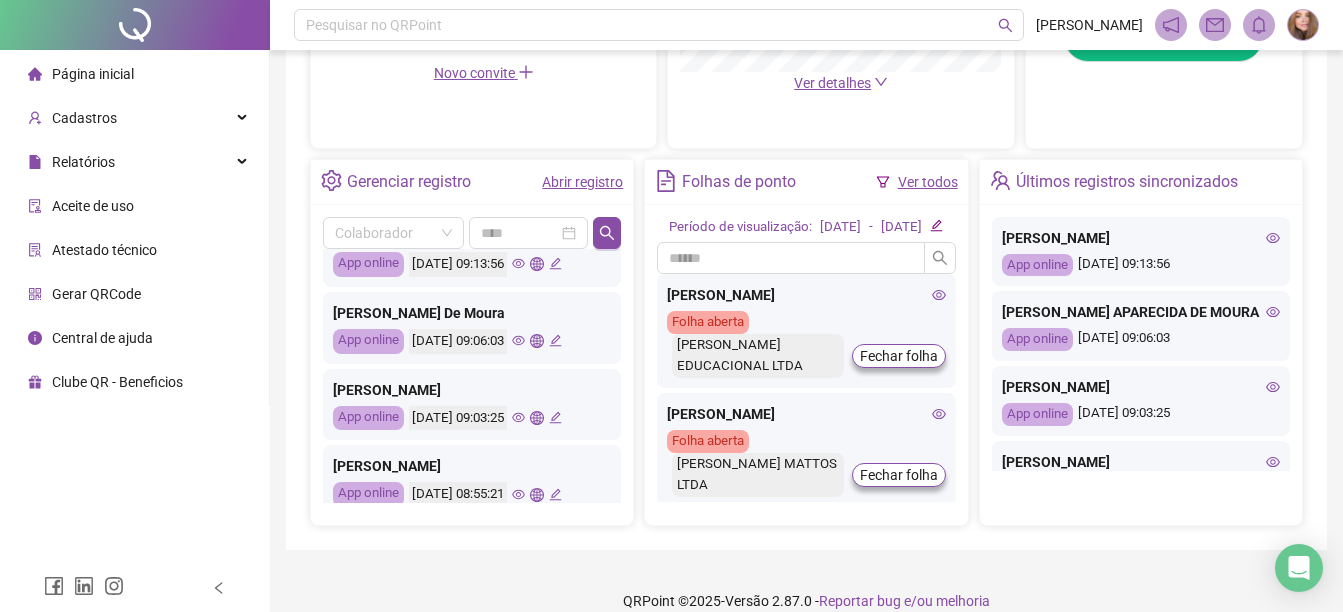 click 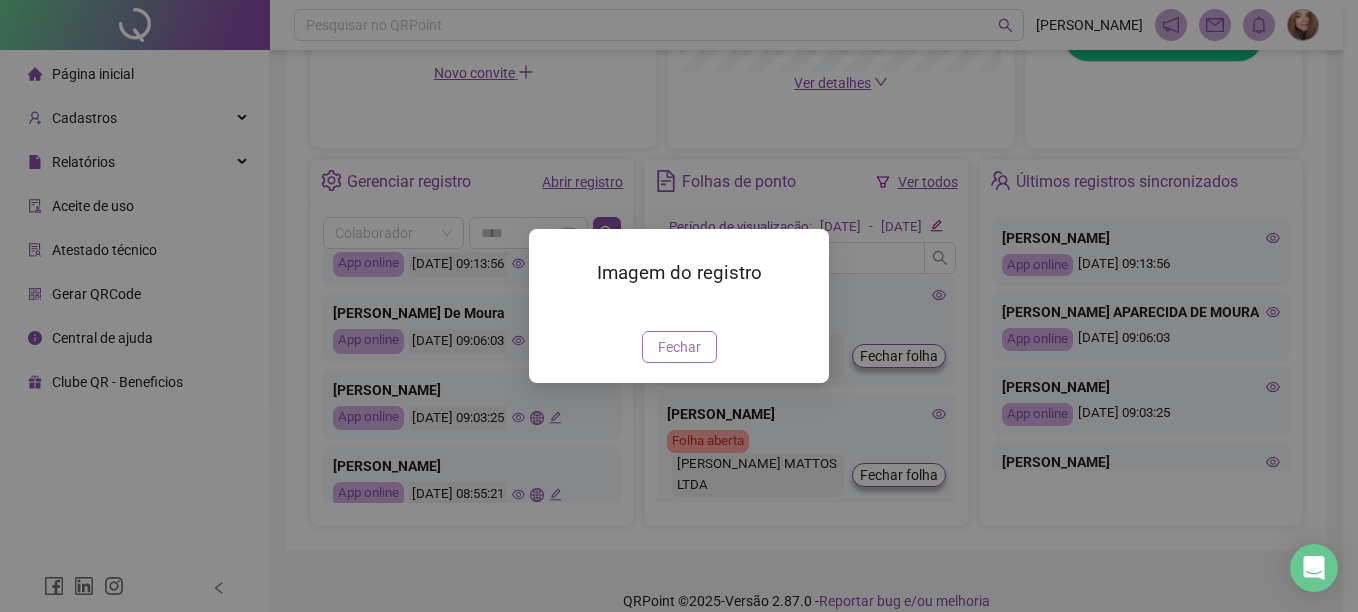 click on "Fechar" at bounding box center [679, 347] 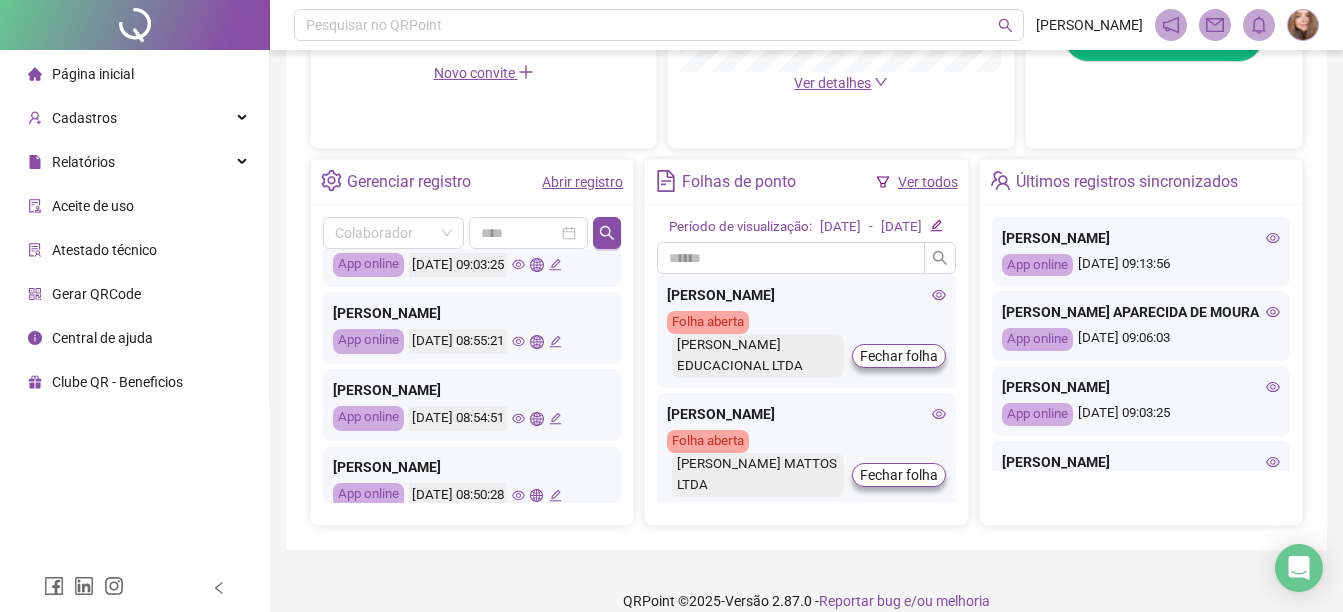 scroll, scrollTop: 240, scrollLeft: 0, axis: vertical 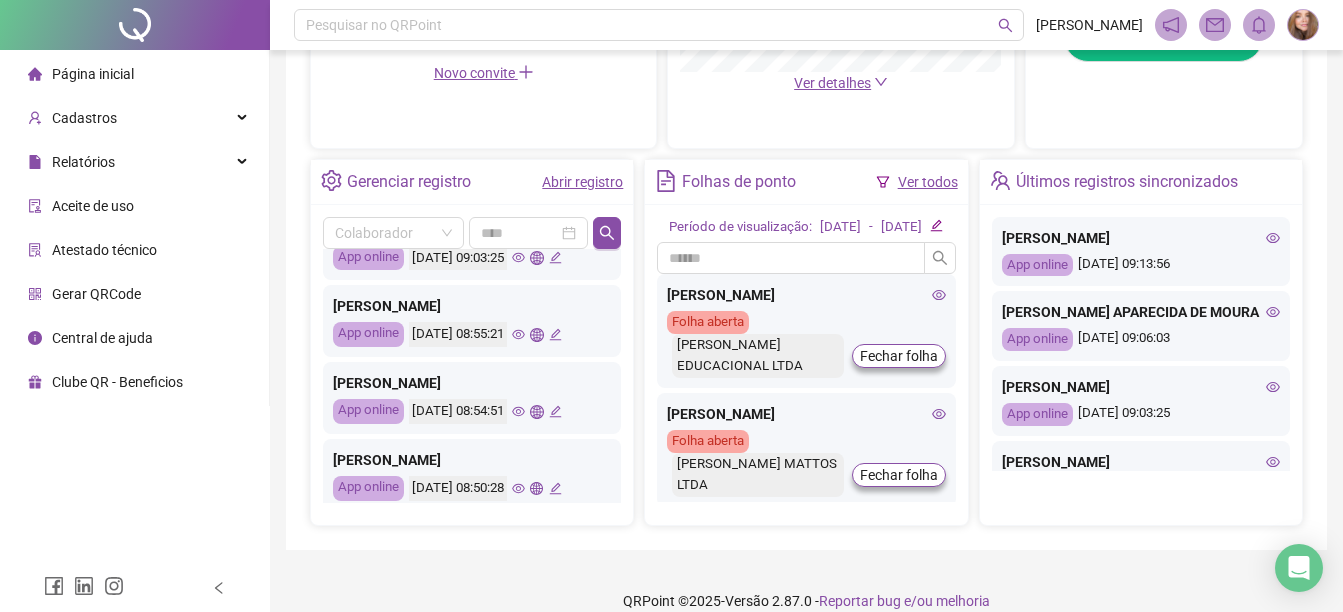 click 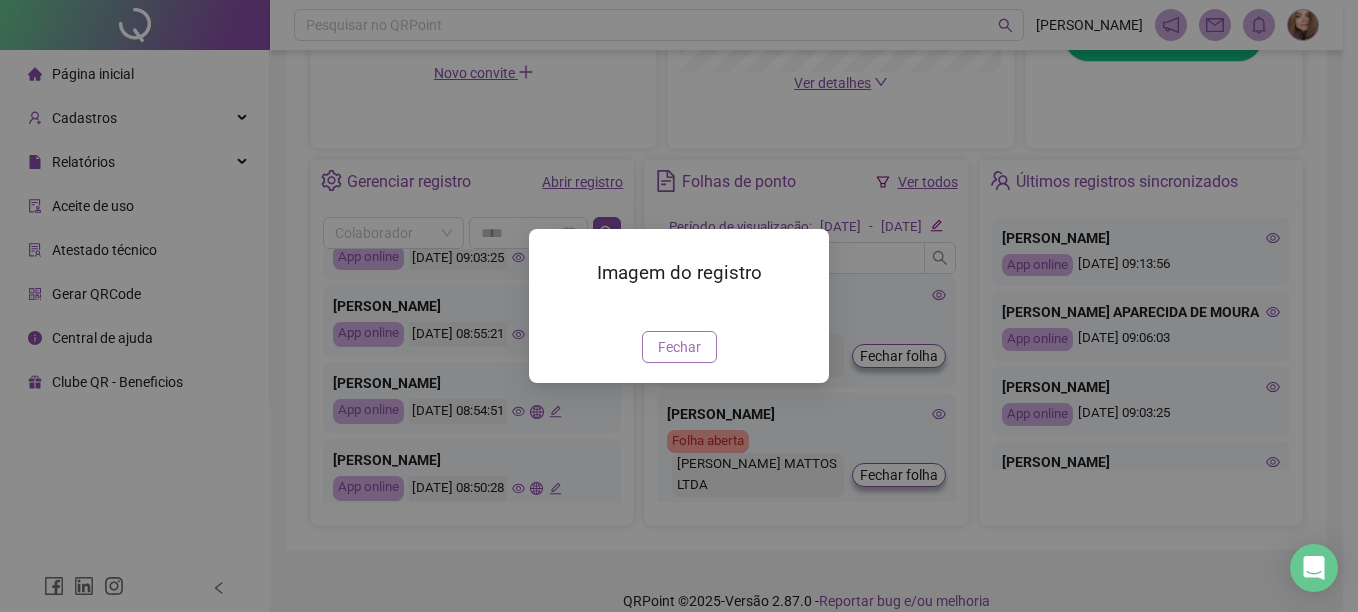 click on "Fechar" at bounding box center (679, 347) 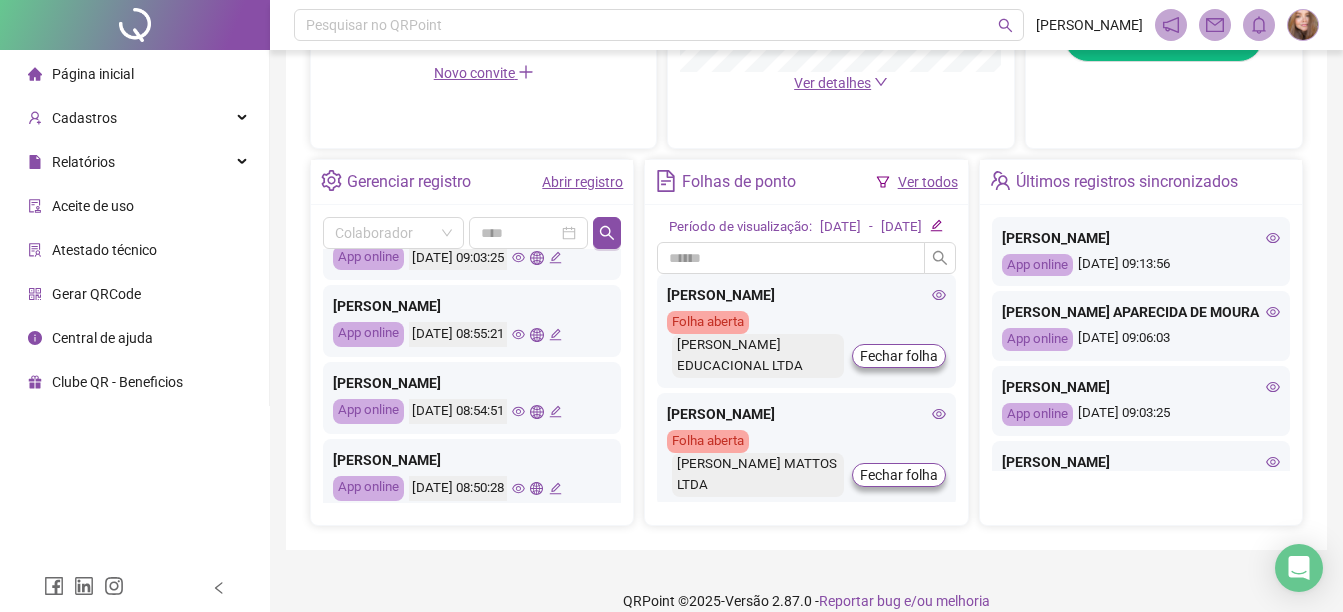 scroll, scrollTop: 280, scrollLeft: 0, axis: vertical 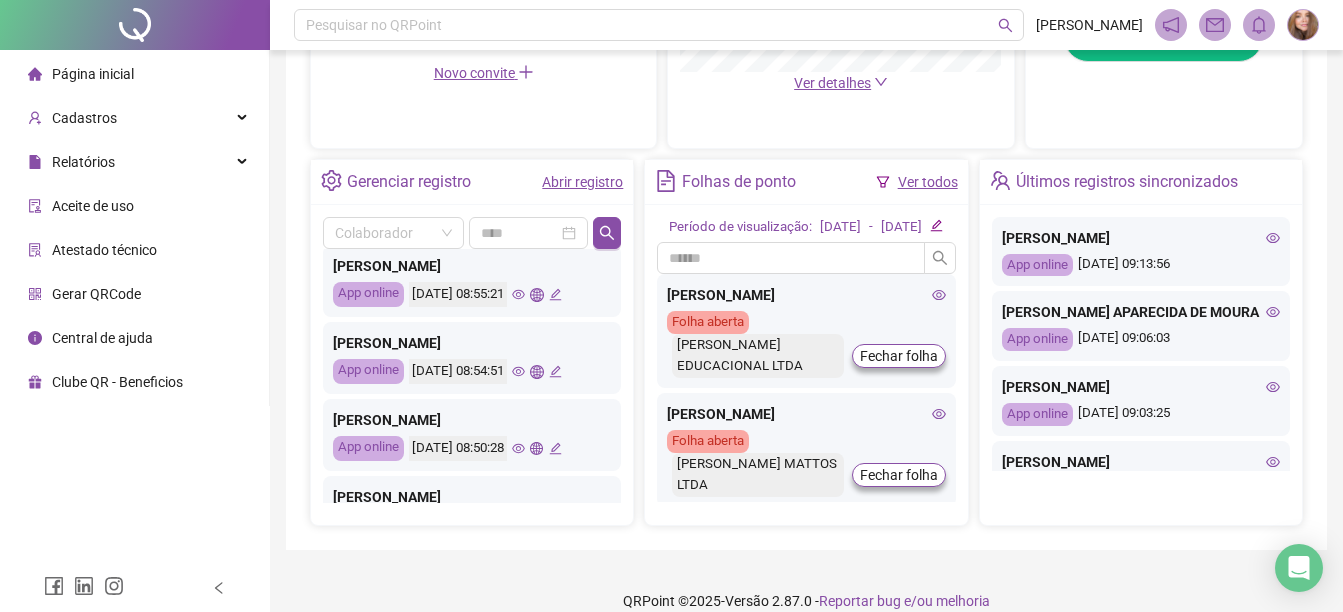 click 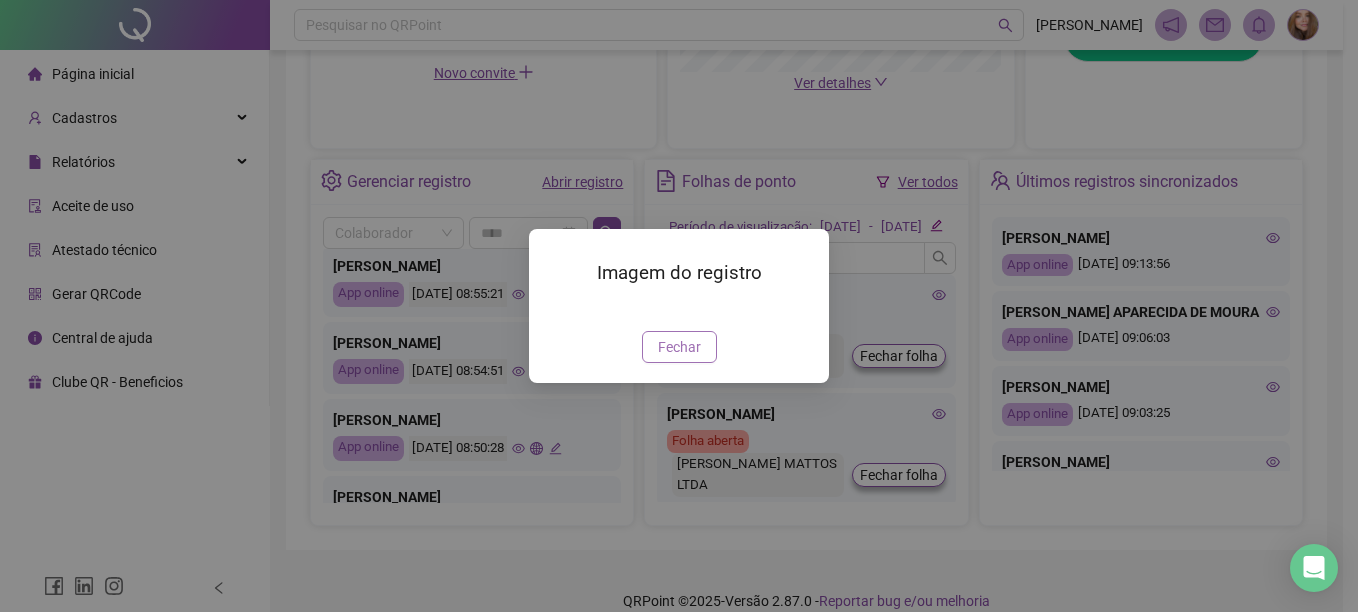 click on "Fechar" at bounding box center (679, 347) 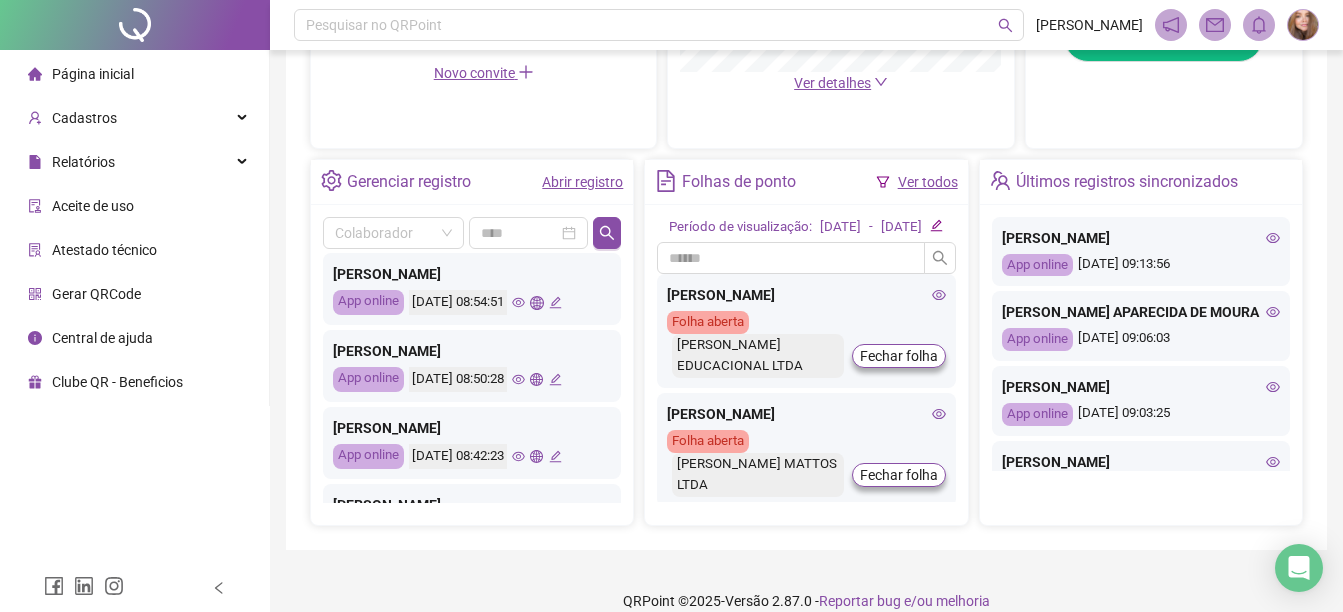 scroll, scrollTop: 360, scrollLeft: 0, axis: vertical 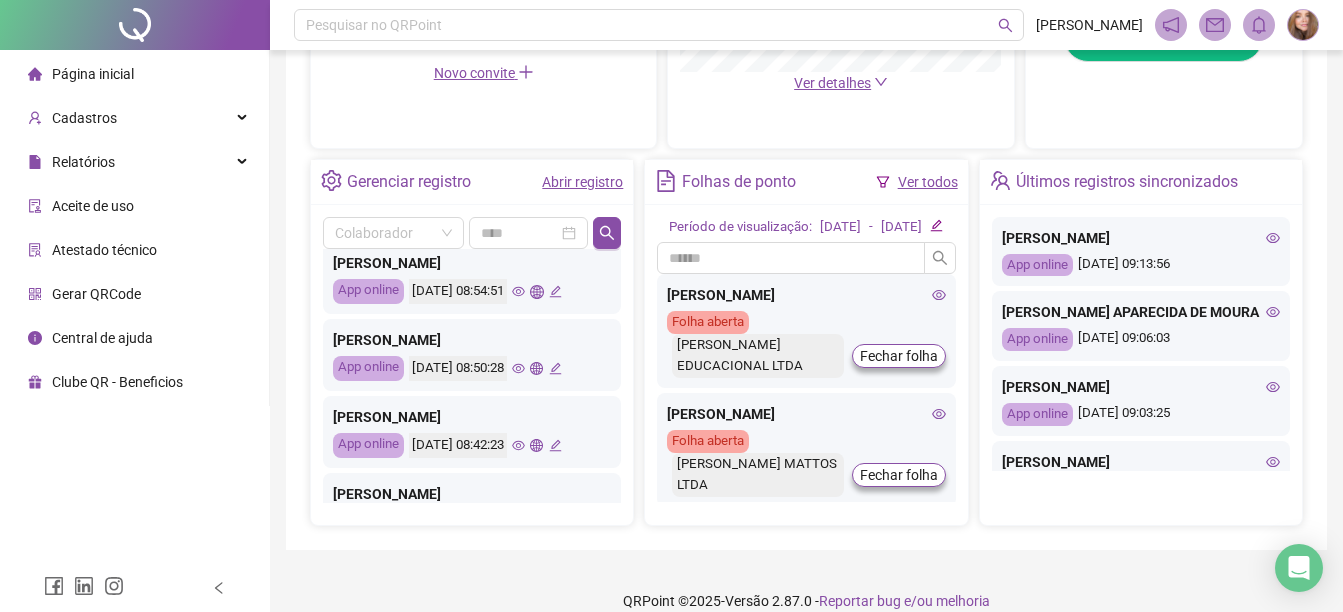 click 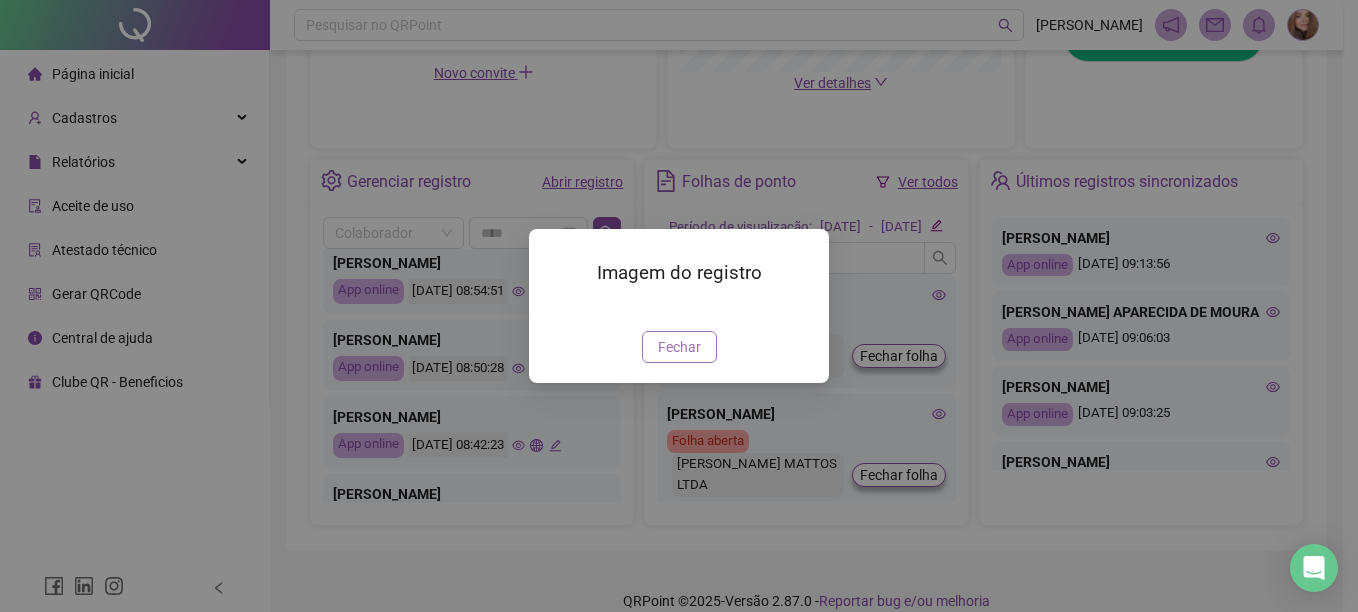 click on "Fechar" at bounding box center [679, 347] 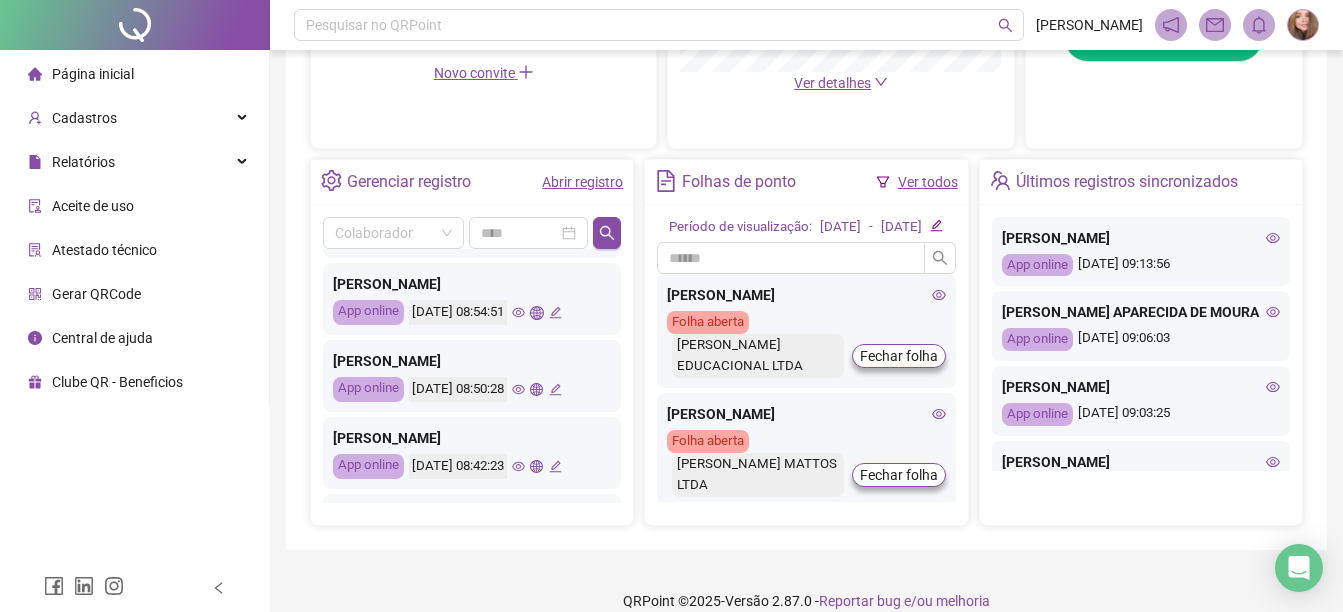 scroll, scrollTop: 0, scrollLeft: 0, axis: both 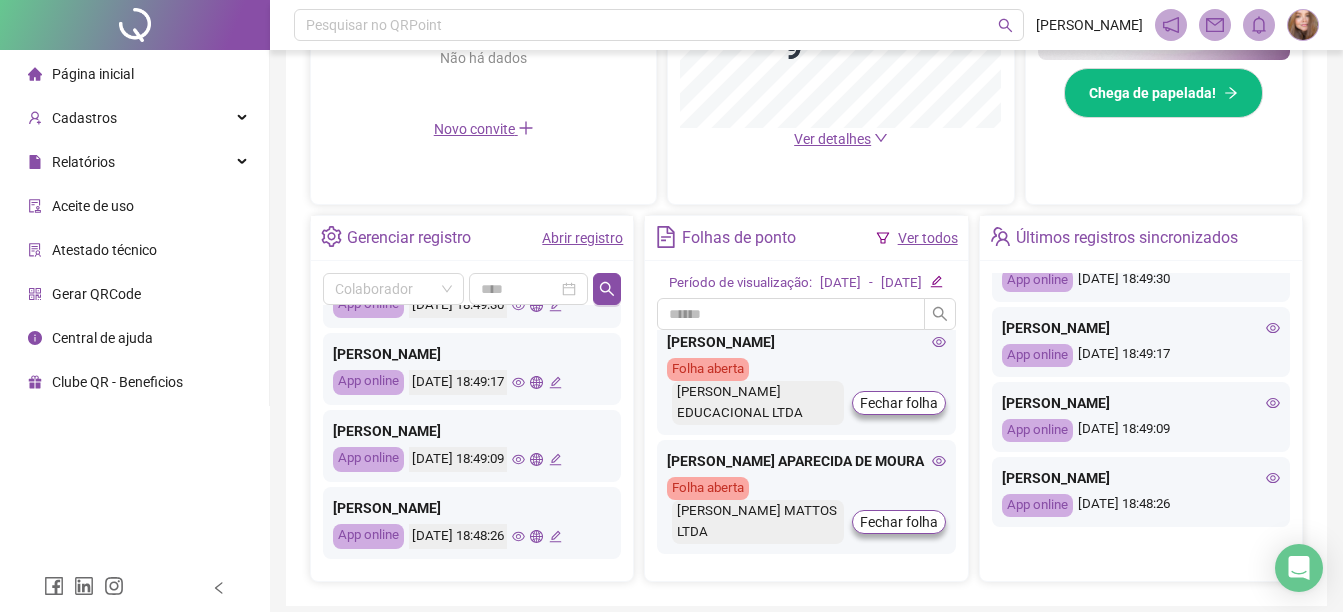 click on "Ver todos" at bounding box center (928, 238) 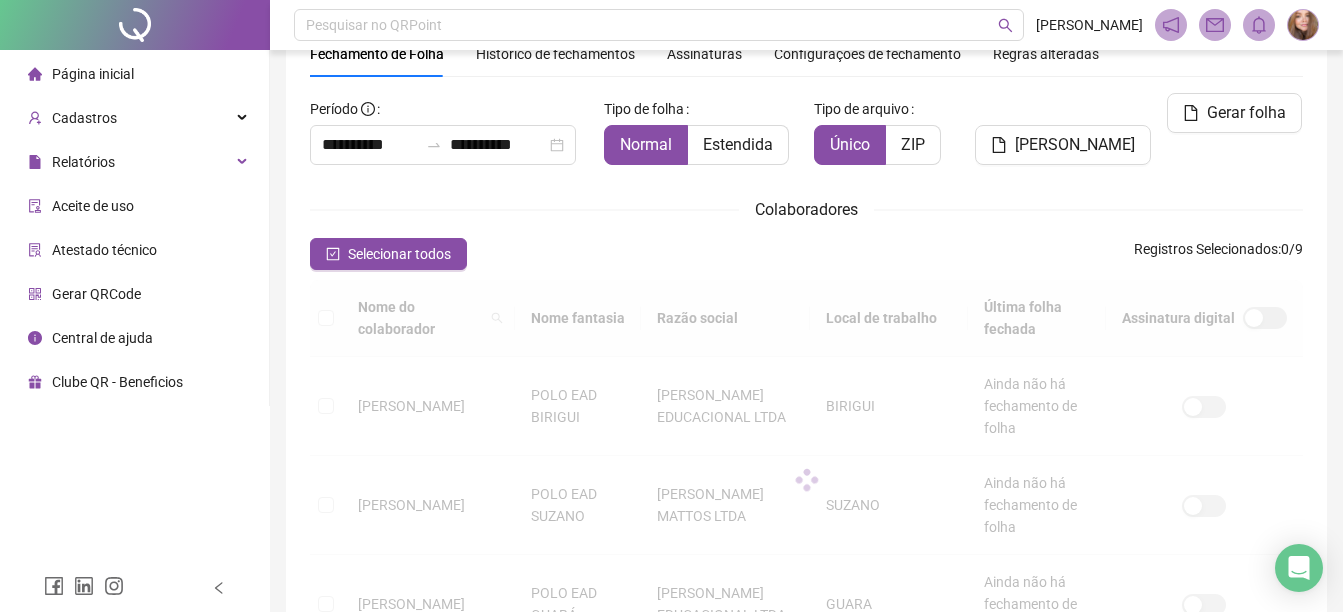 type on "**********" 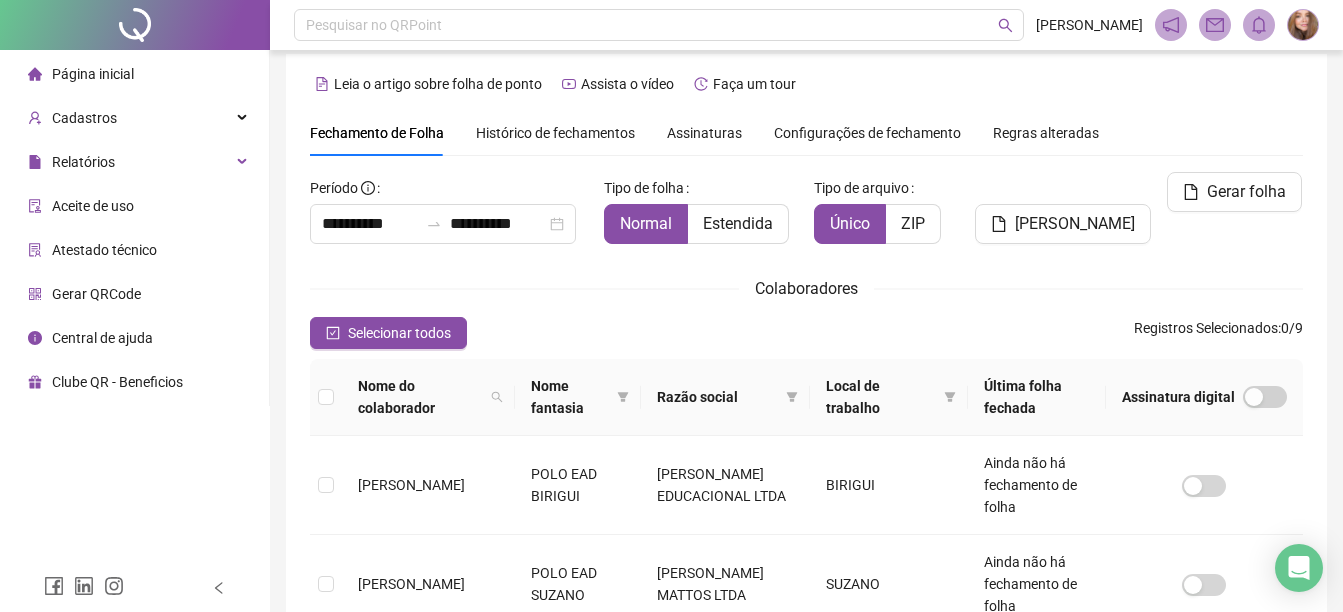 scroll, scrollTop: 1, scrollLeft: 0, axis: vertical 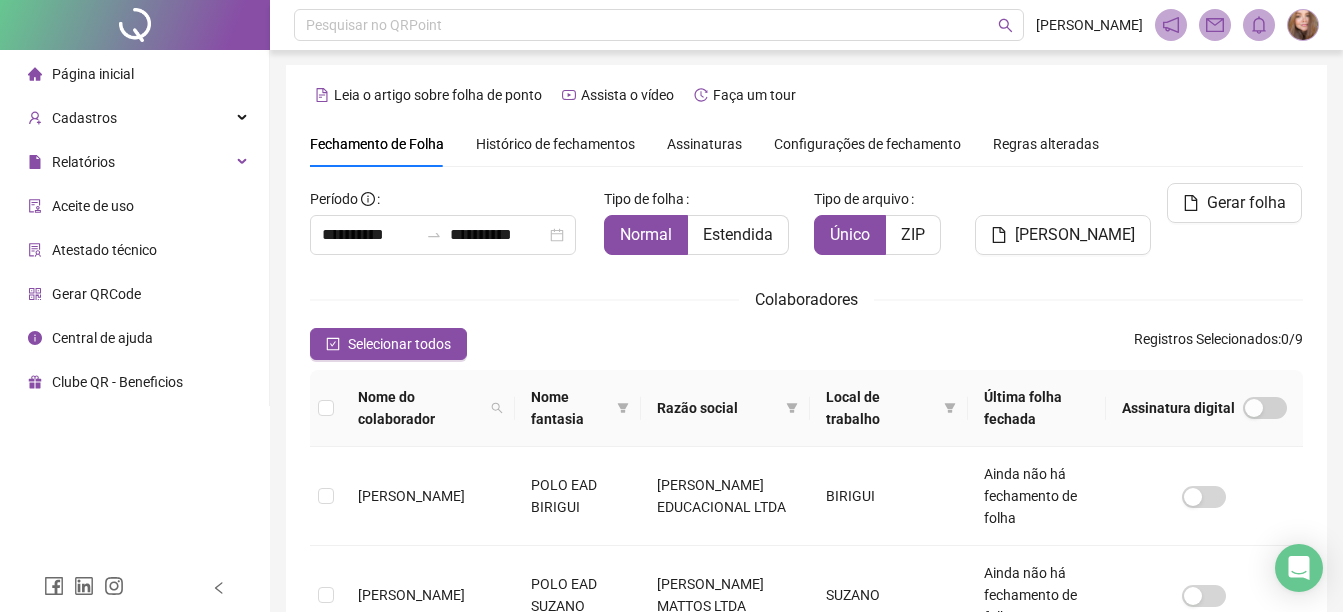 click on "Estendida" at bounding box center [738, 234] 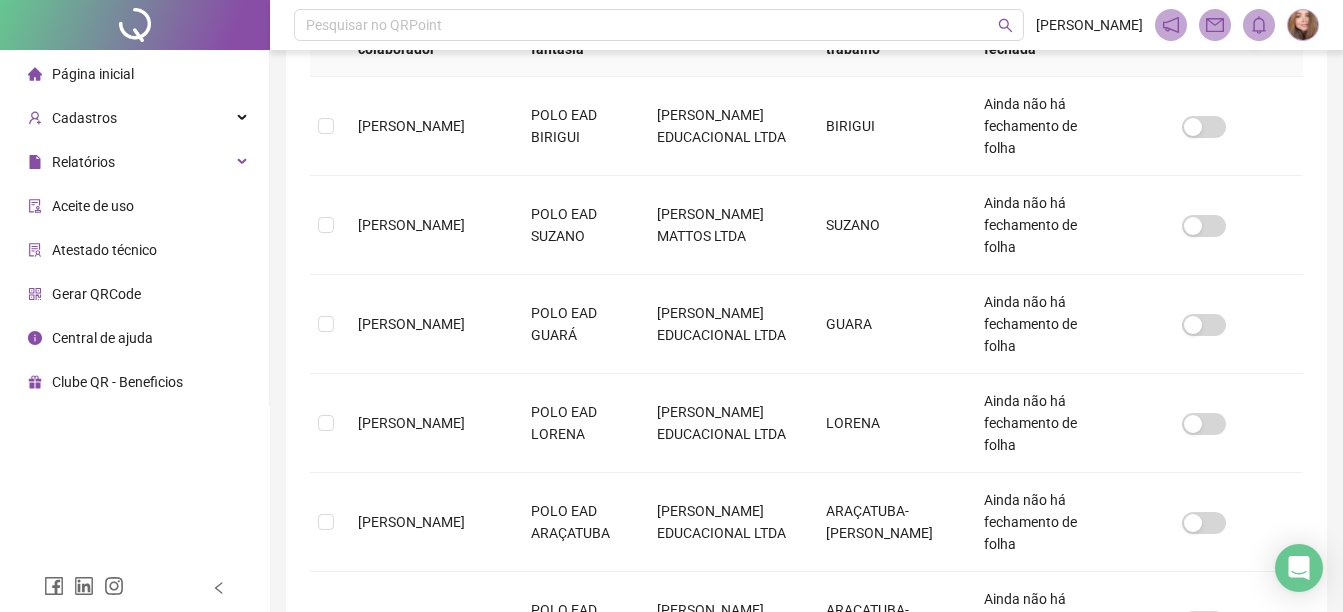 scroll, scrollTop: 0, scrollLeft: 0, axis: both 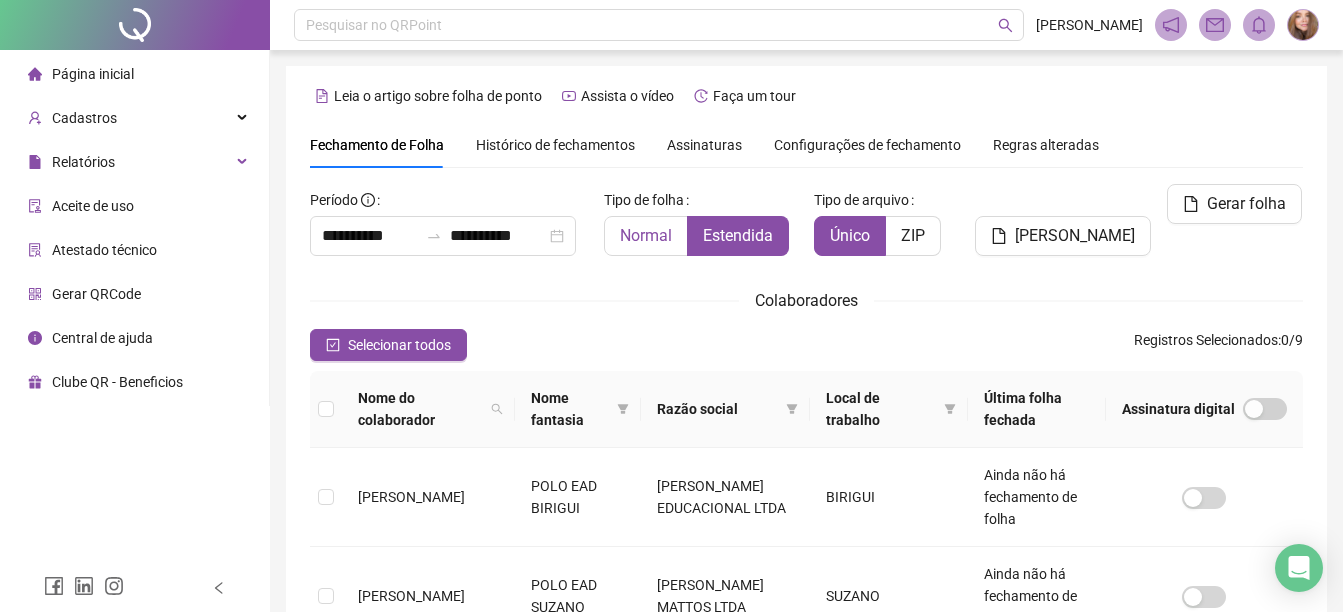 click on "Normal" at bounding box center [646, 235] 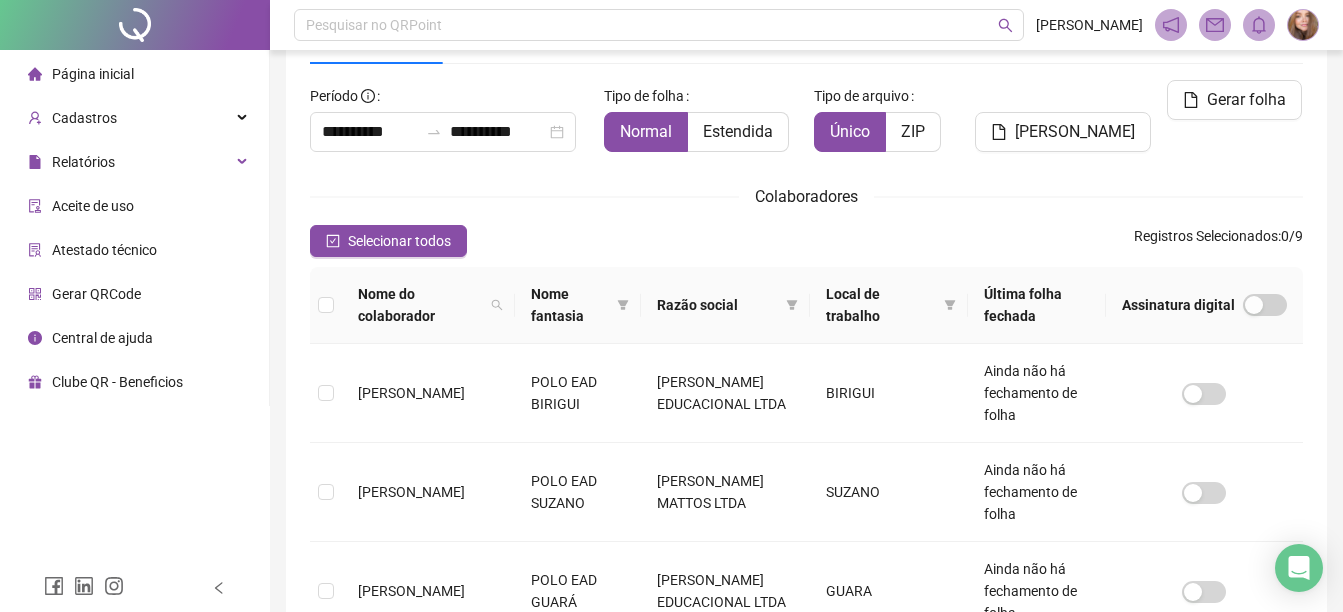 scroll, scrollTop: 0, scrollLeft: 0, axis: both 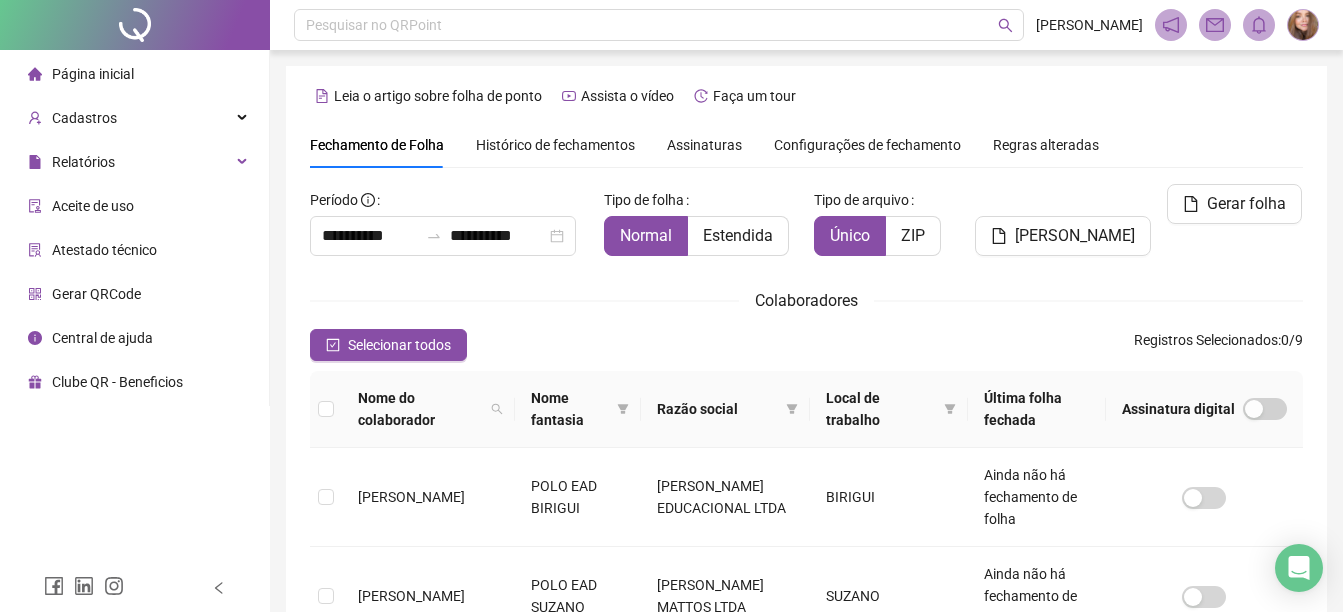 click on "Histórico de fechamentos" at bounding box center [555, 145] 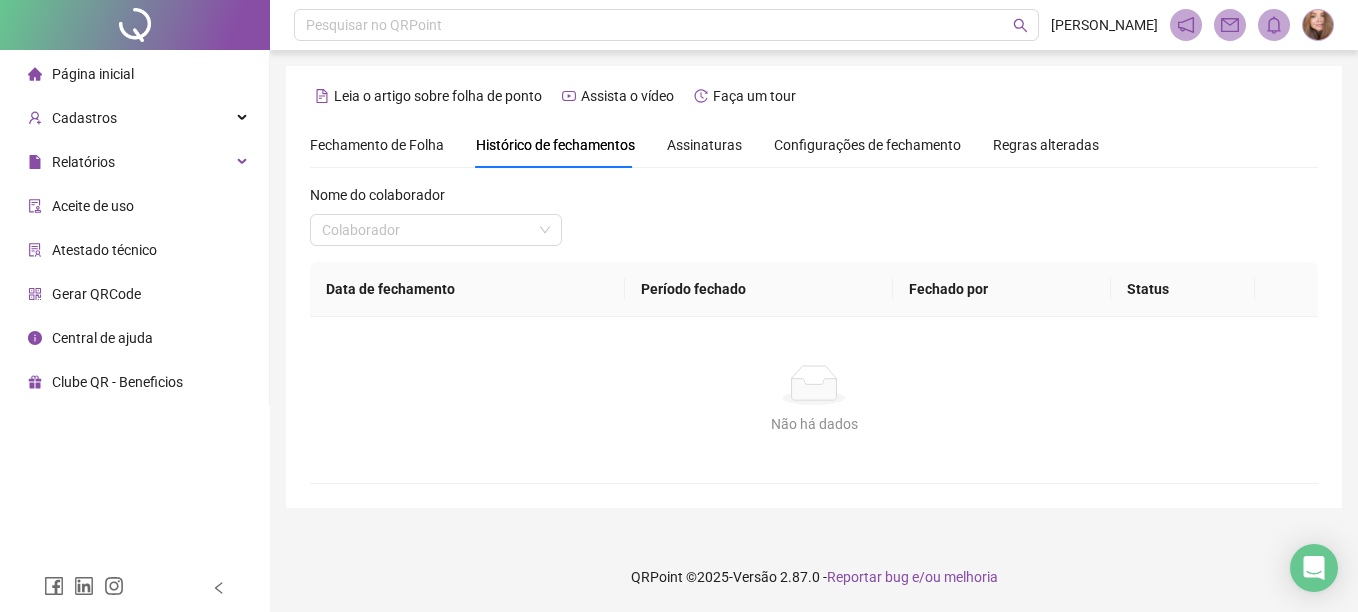 click on "Assinaturas" at bounding box center (704, 145) 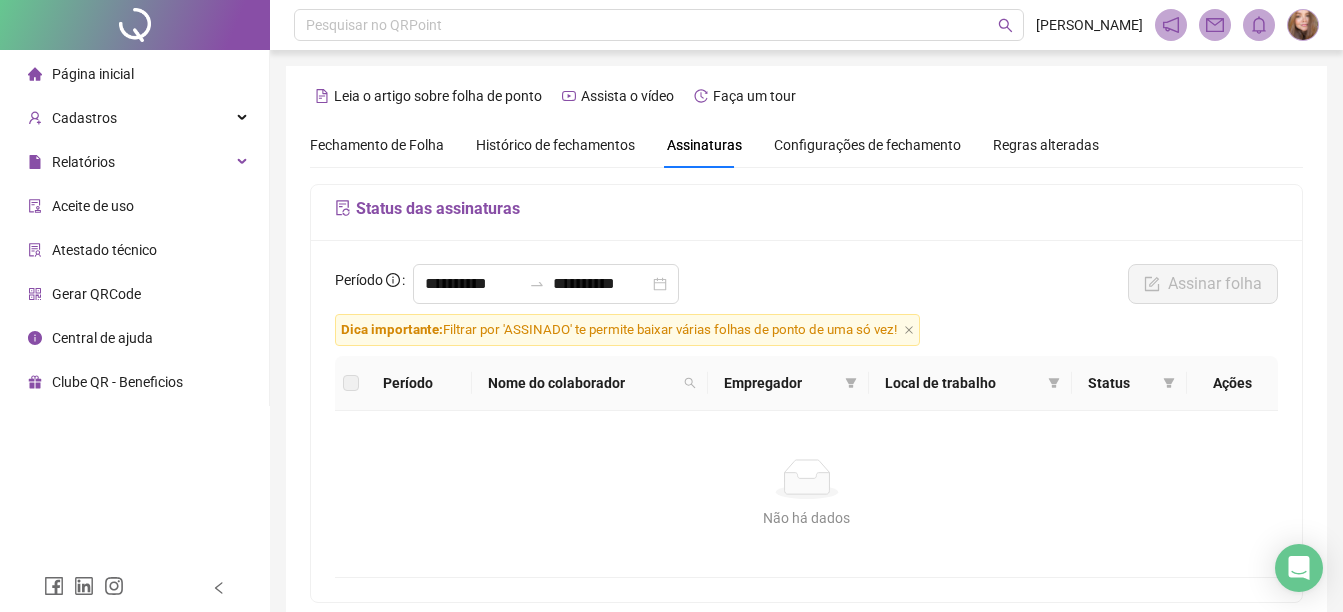 click on "Configurações de fechamento" at bounding box center [867, 145] 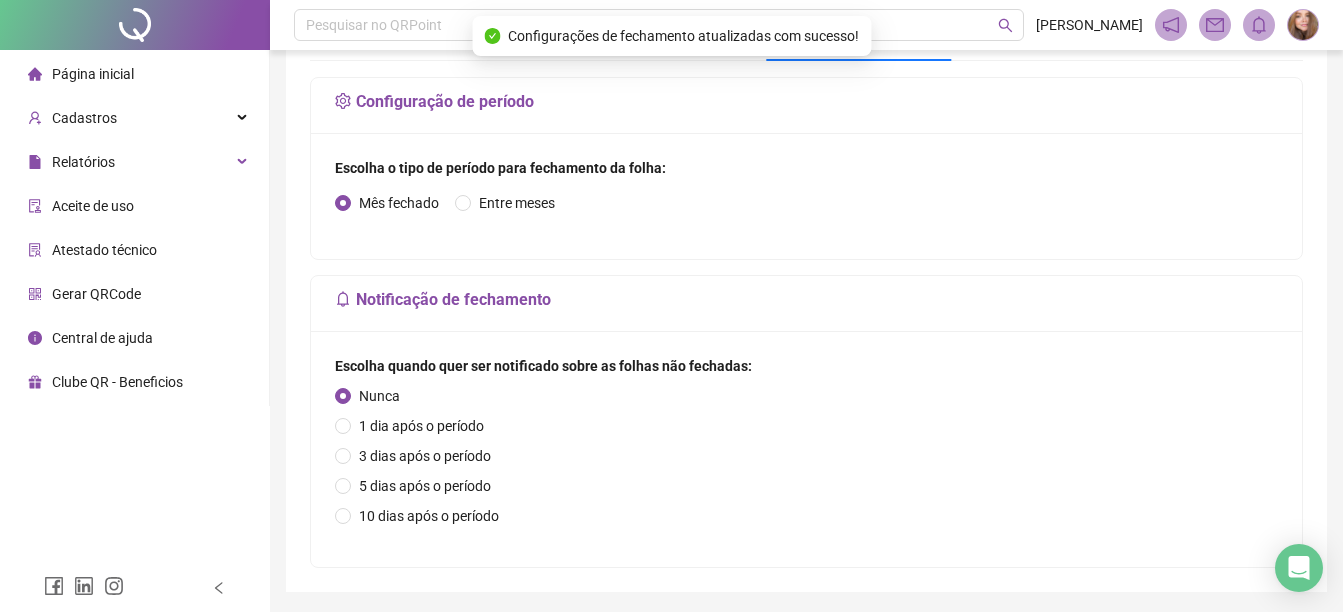 scroll, scrollTop: 0, scrollLeft: 0, axis: both 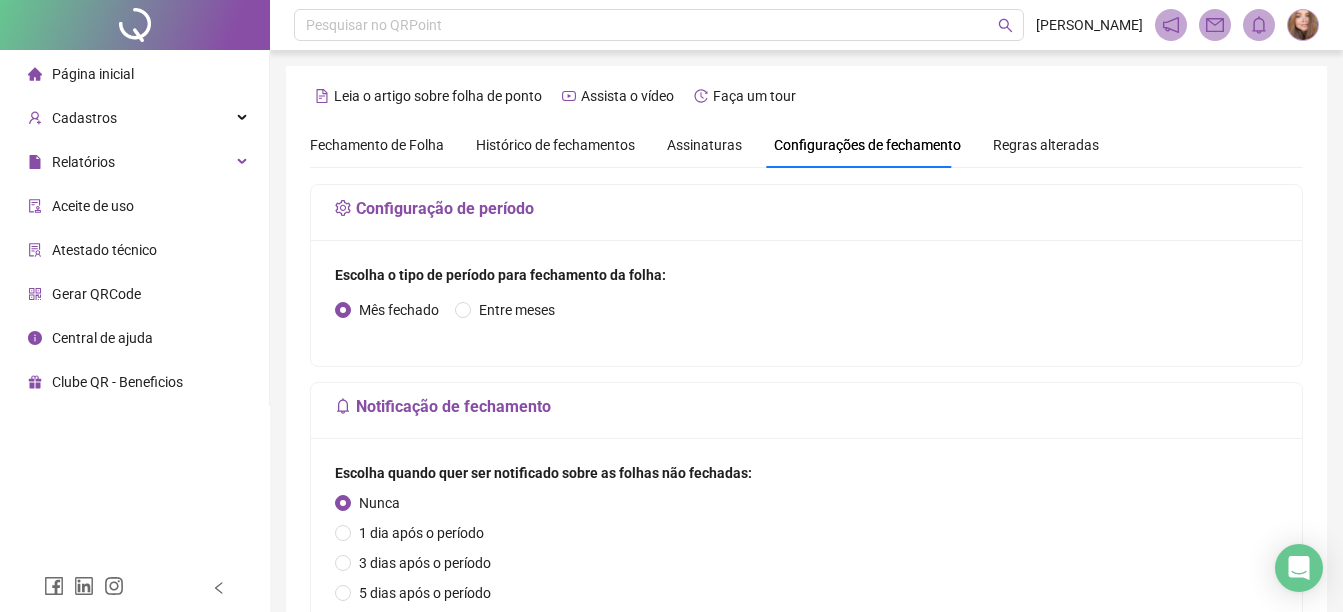 click on "Regras alteradas" at bounding box center [1046, 145] 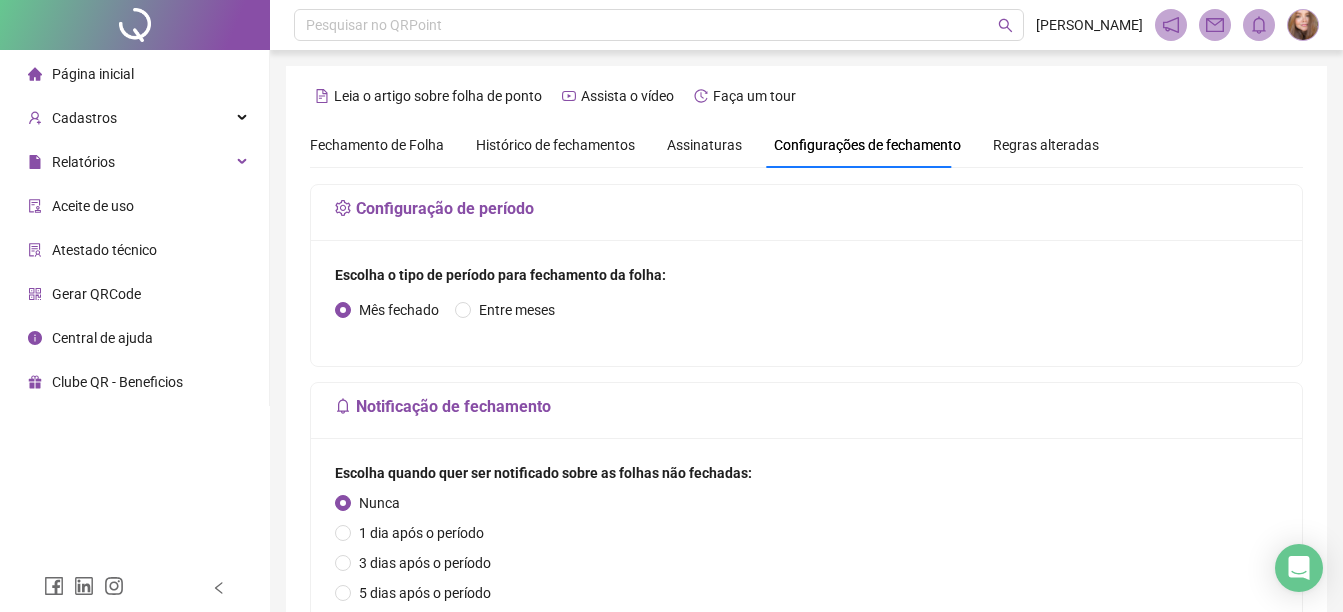 click on "Fechamento de Folha" at bounding box center [377, 145] 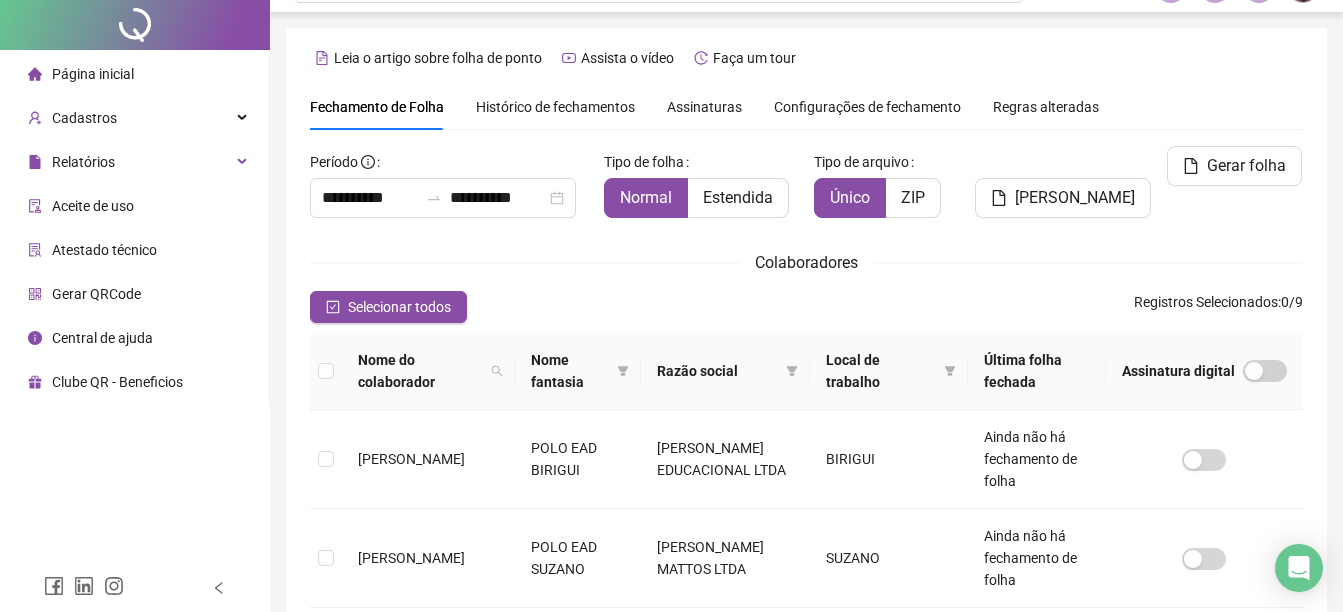 scroll, scrollTop: 0, scrollLeft: 0, axis: both 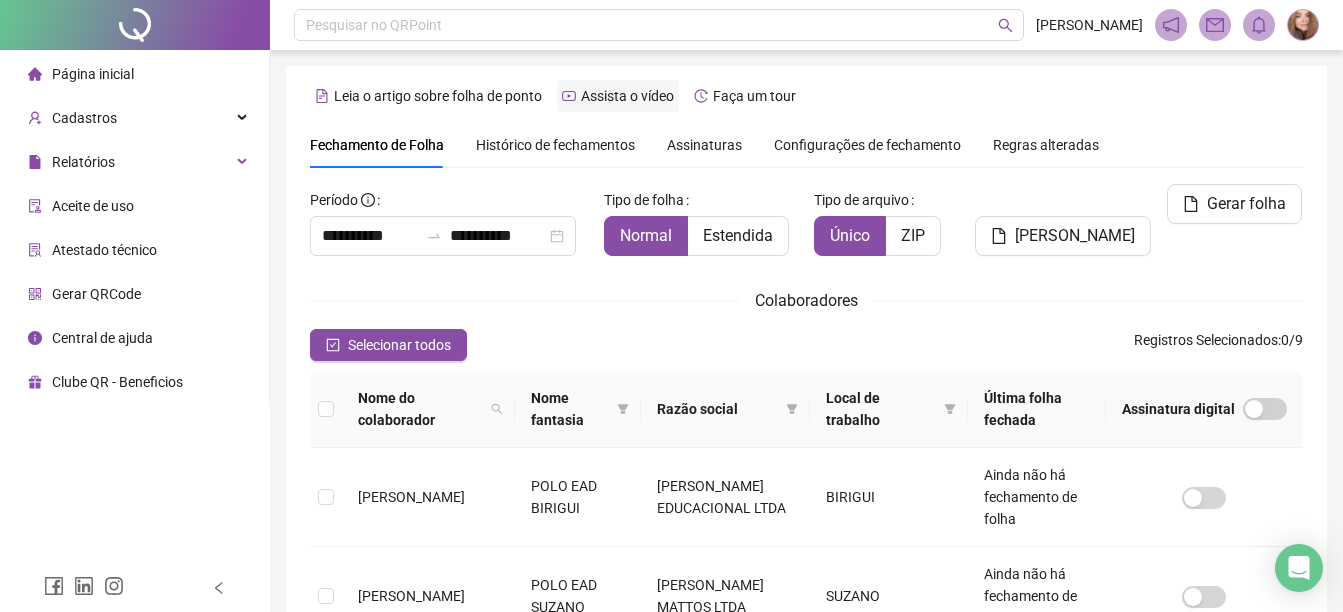 click on "Assista o vídeo" at bounding box center [627, 96] 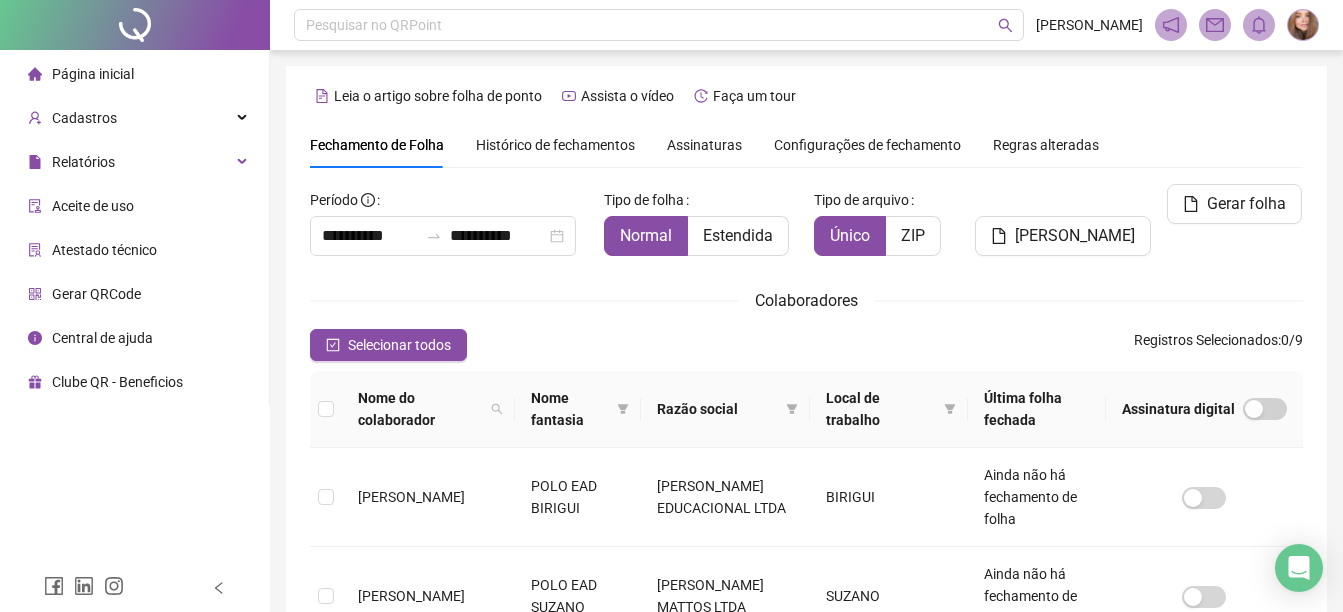 click on "Página inicial" at bounding box center (93, 74) 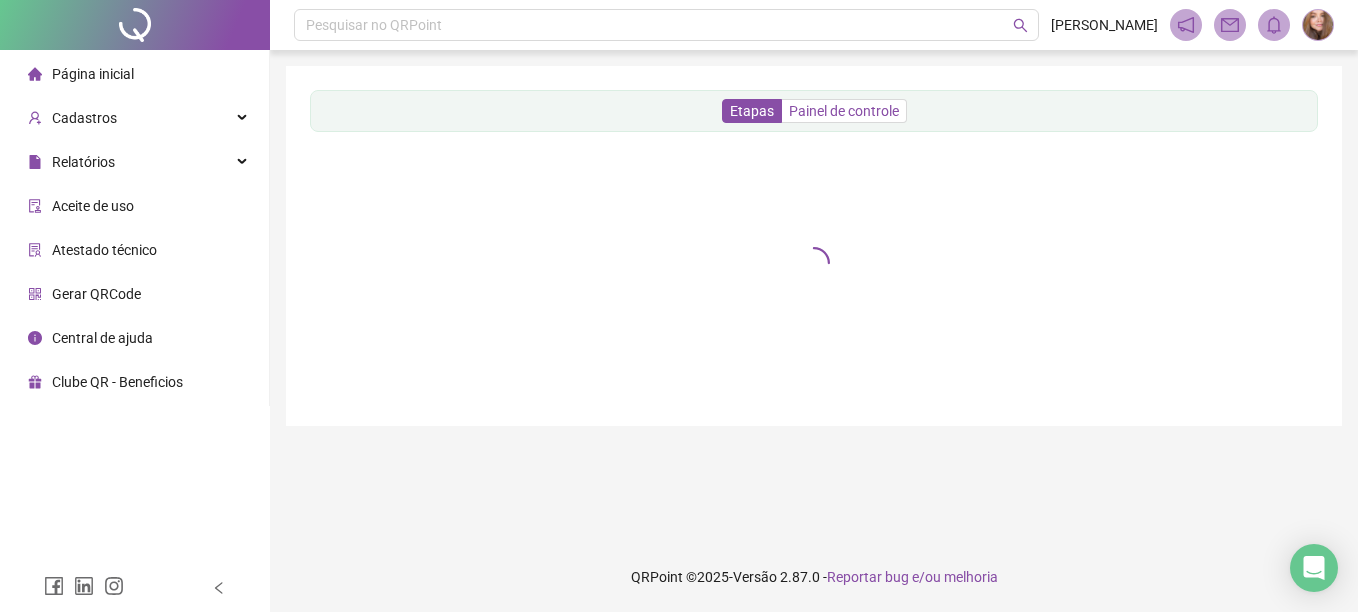 click on "Painel de controle" at bounding box center (844, 111) 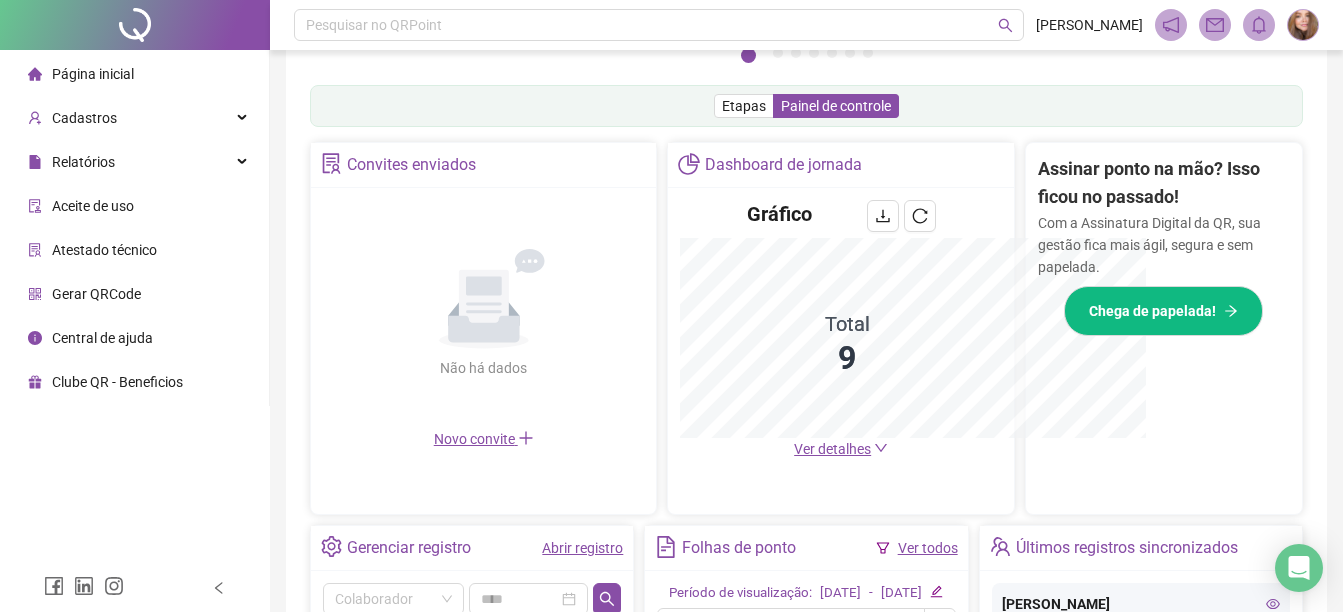 scroll, scrollTop: 595, scrollLeft: 0, axis: vertical 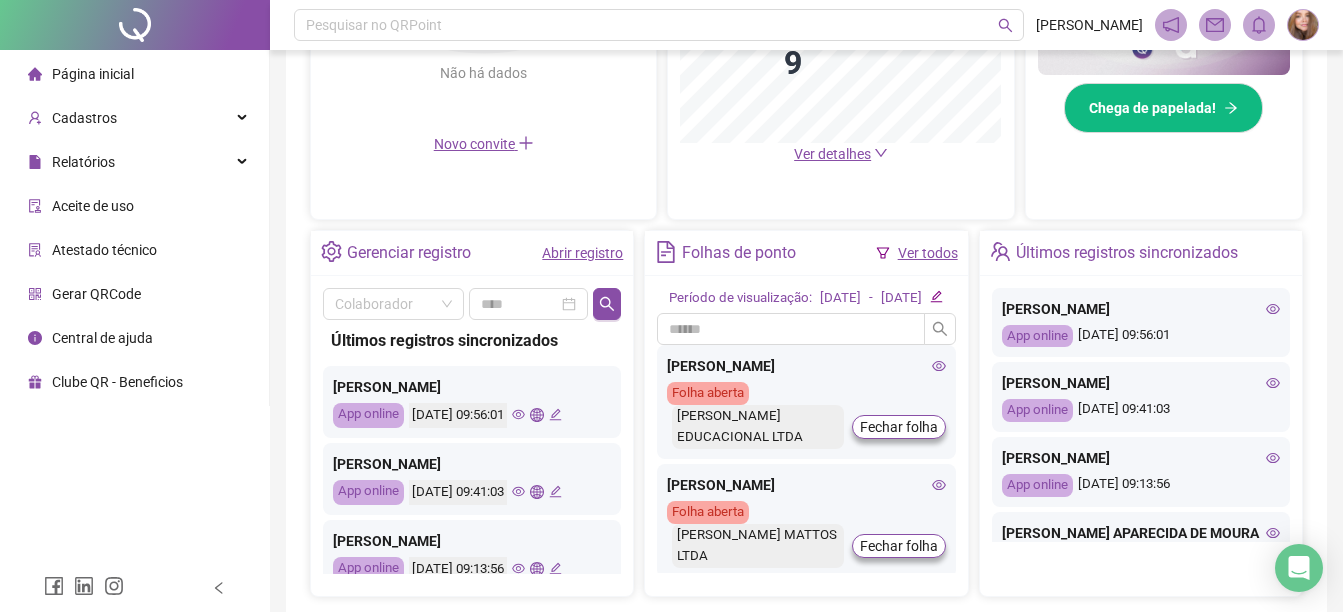 click 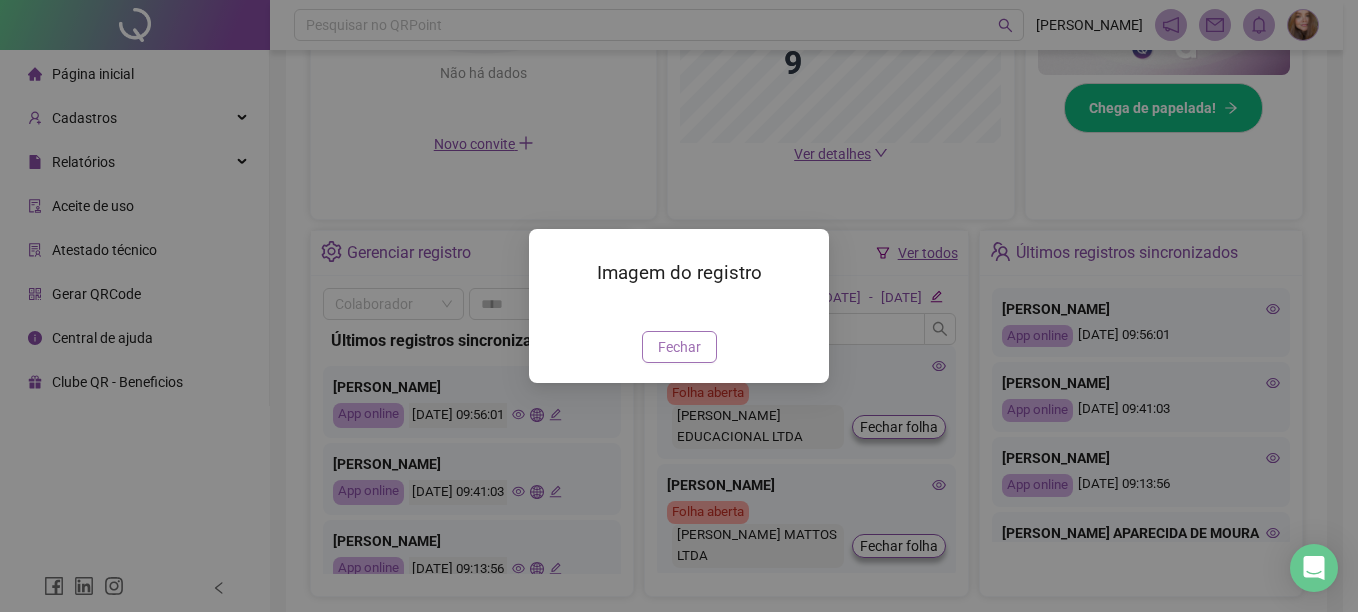click on "Fechar" at bounding box center [679, 347] 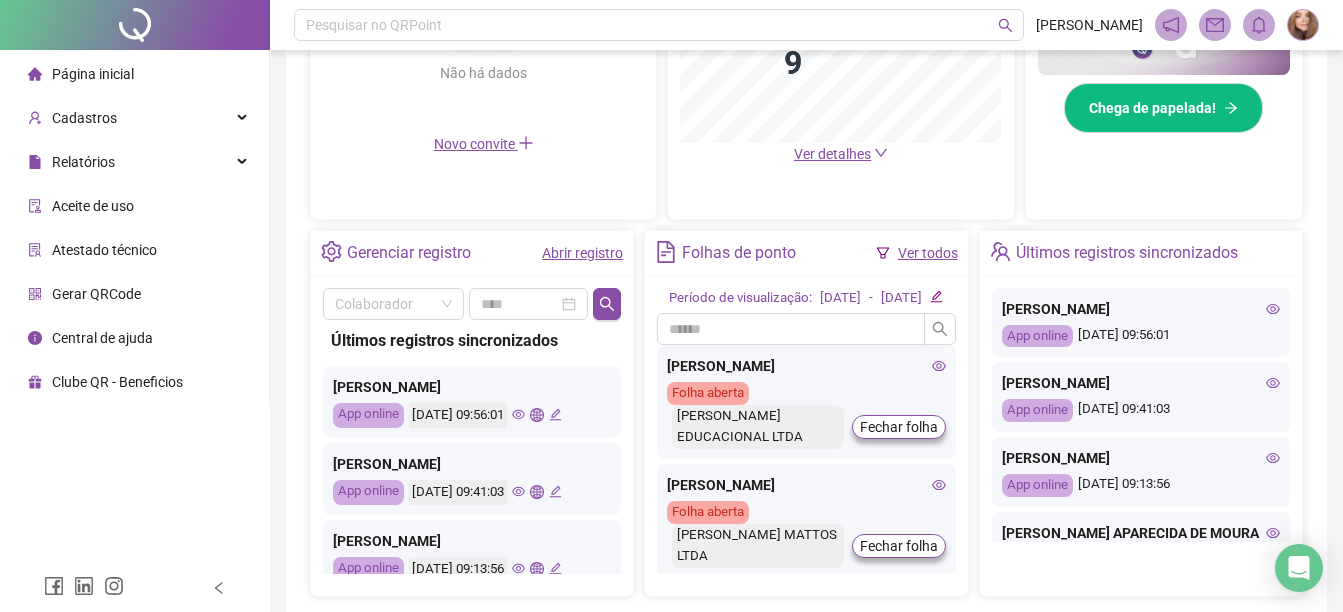 click 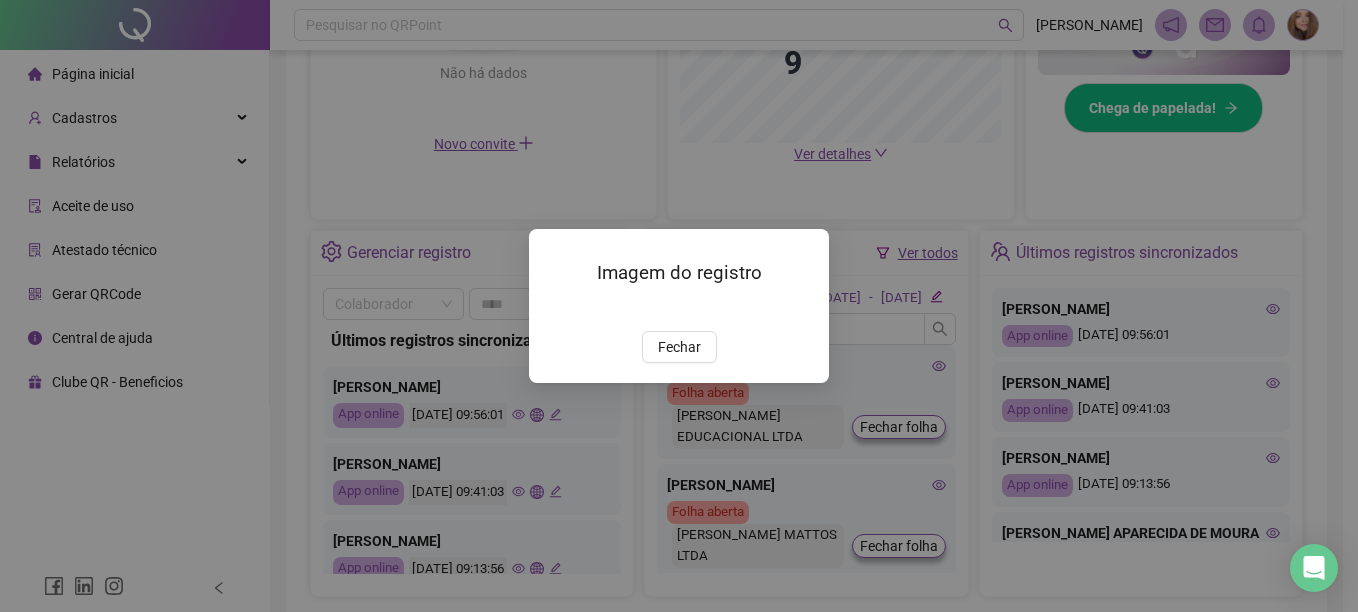 click on "Imagem do registro Fechar" at bounding box center [679, 306] 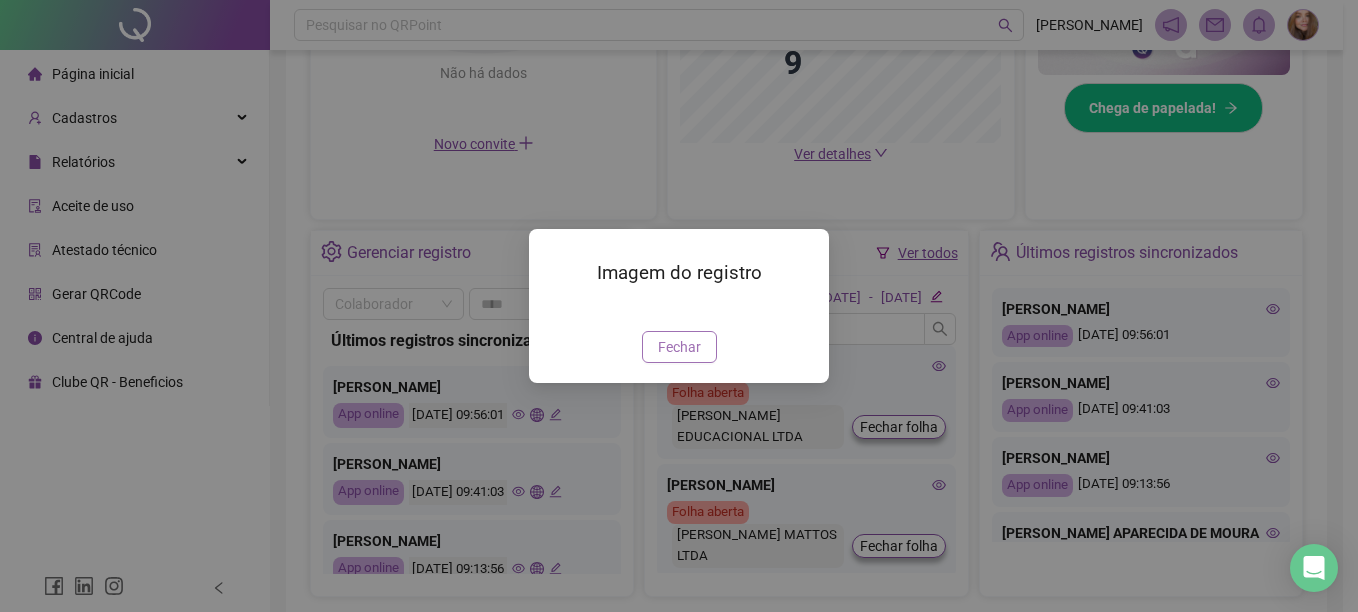 click on "Fechar" at bounding box center [679, 347] 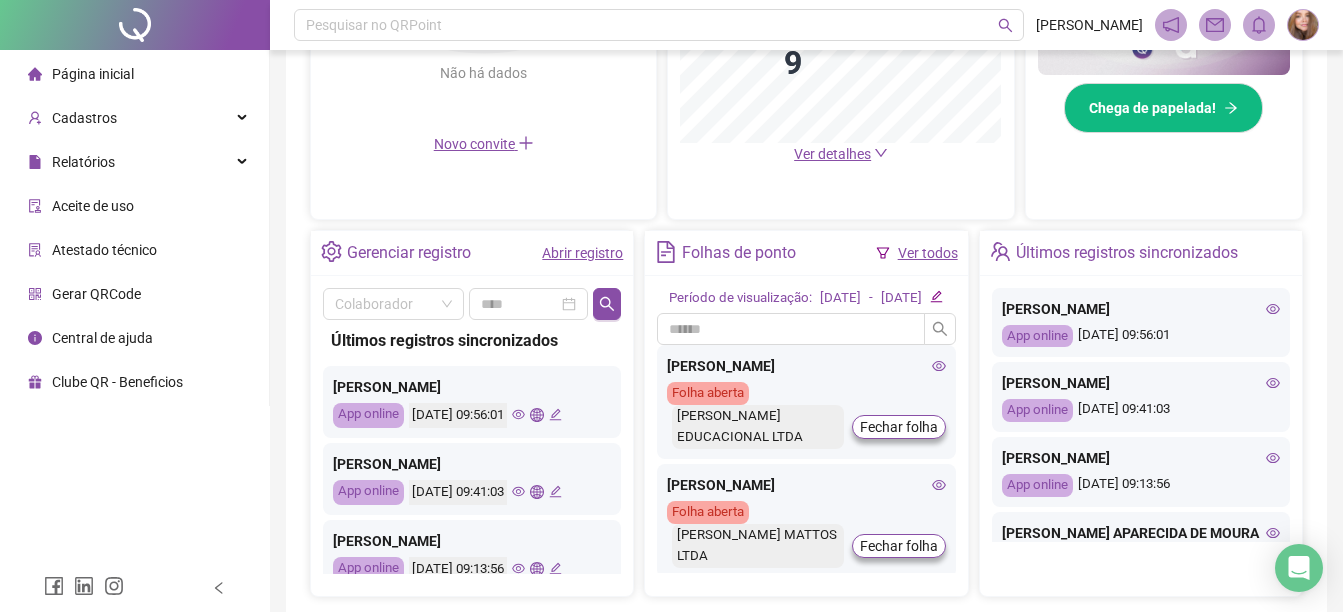 click on "[DATE] 09:56:01" at bounding box center [485, 415] 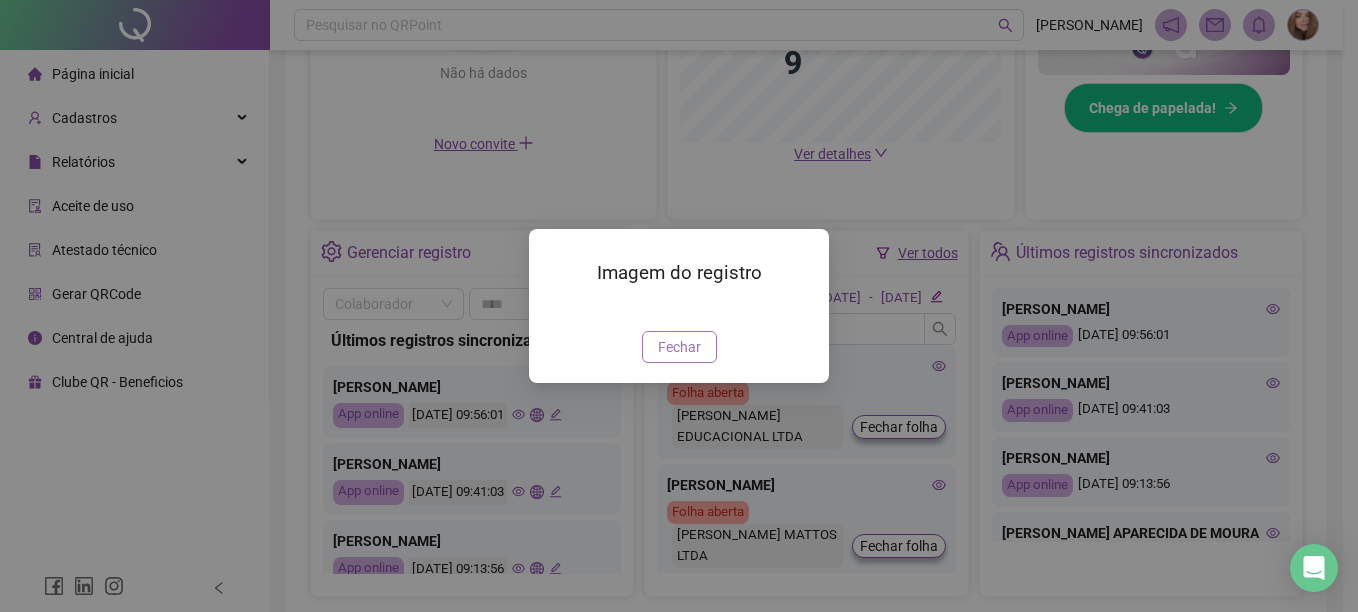 click on "Fechar" at bounding box center (679, 347) 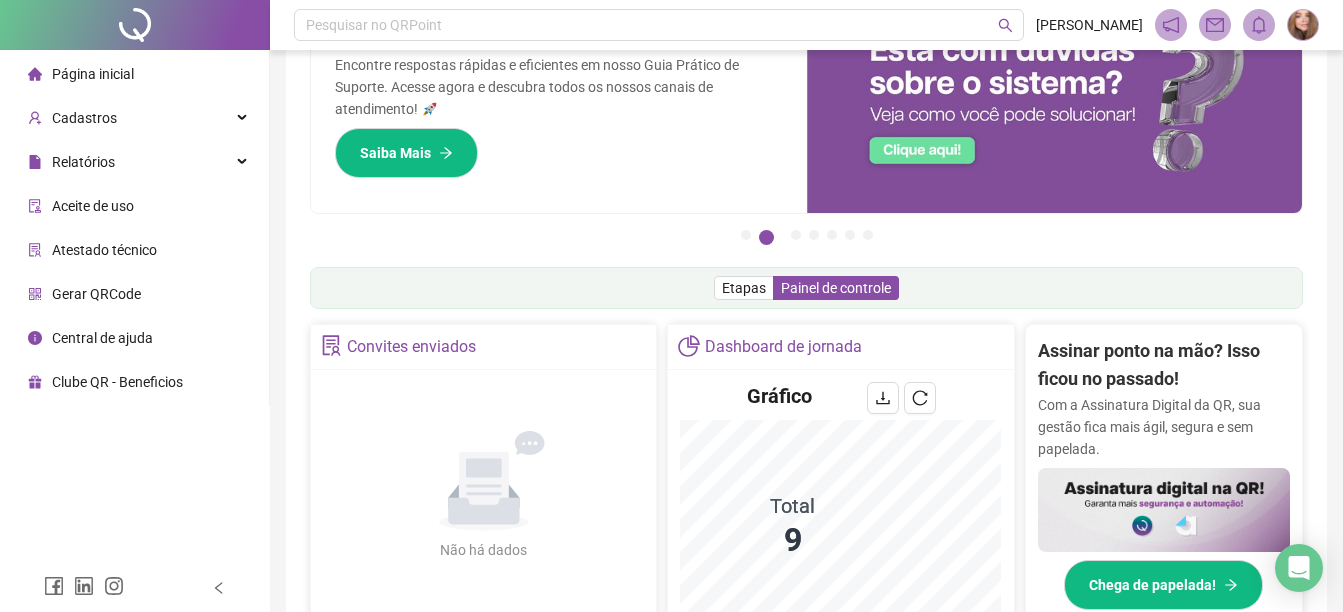 scroll, scrollTop: 95, scrollLeft: 0, axis: vertical 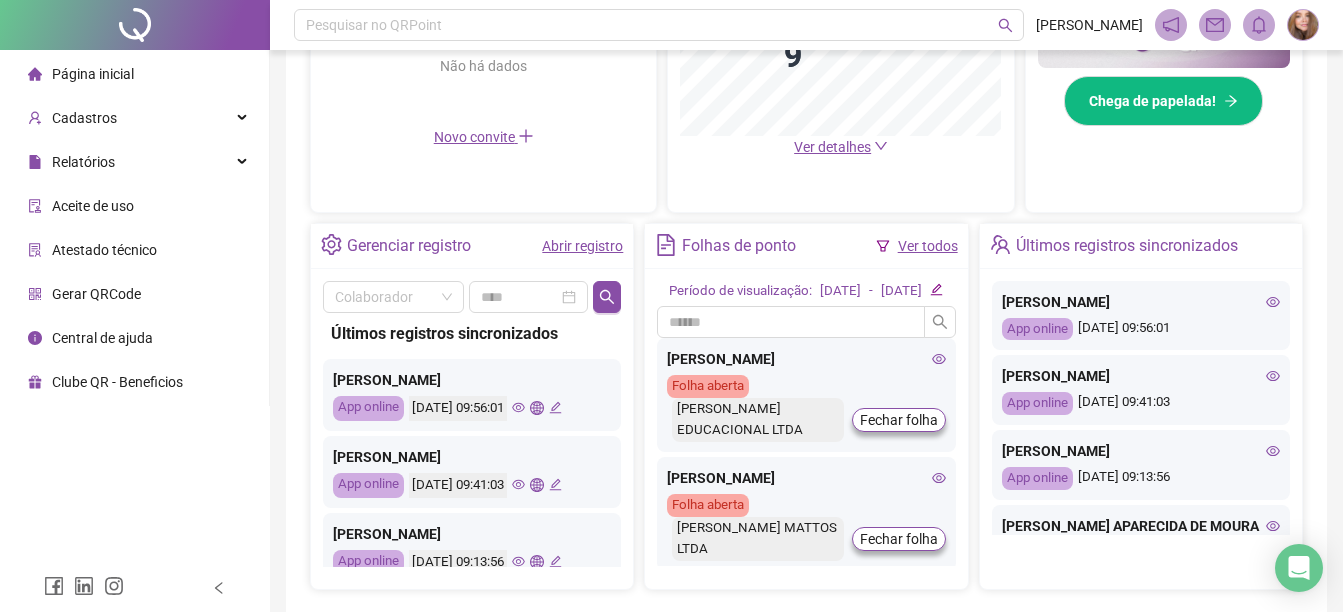 click 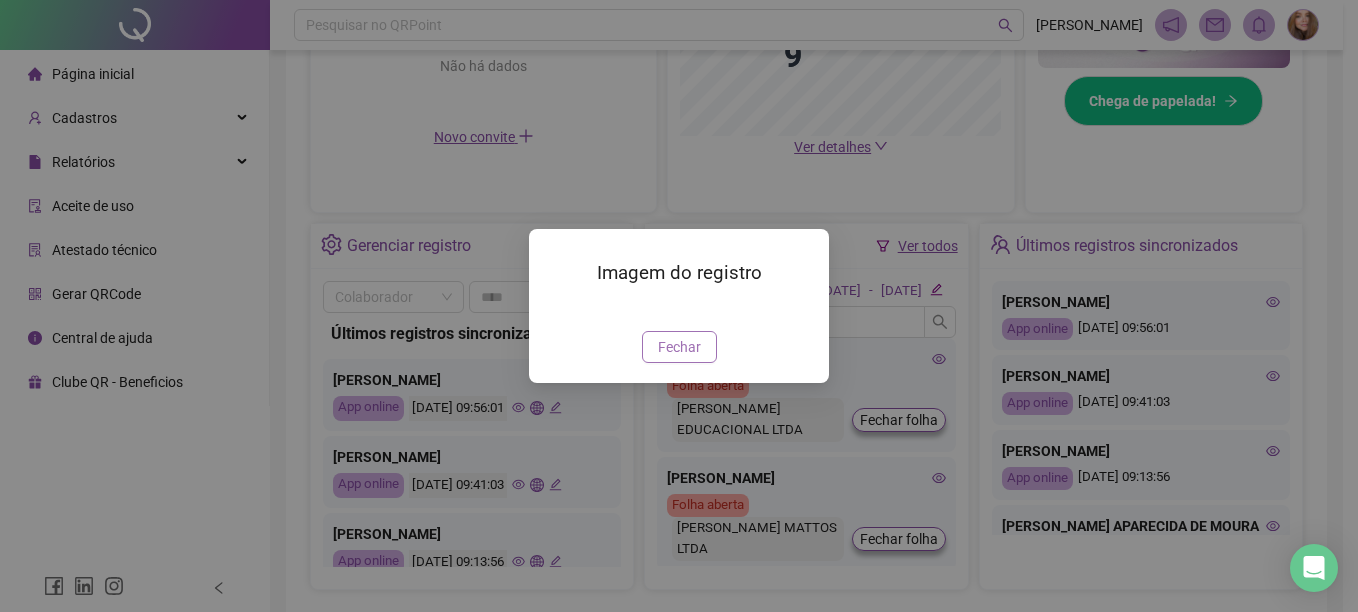 click on "Fechar" at bounding box center [679, 347] 